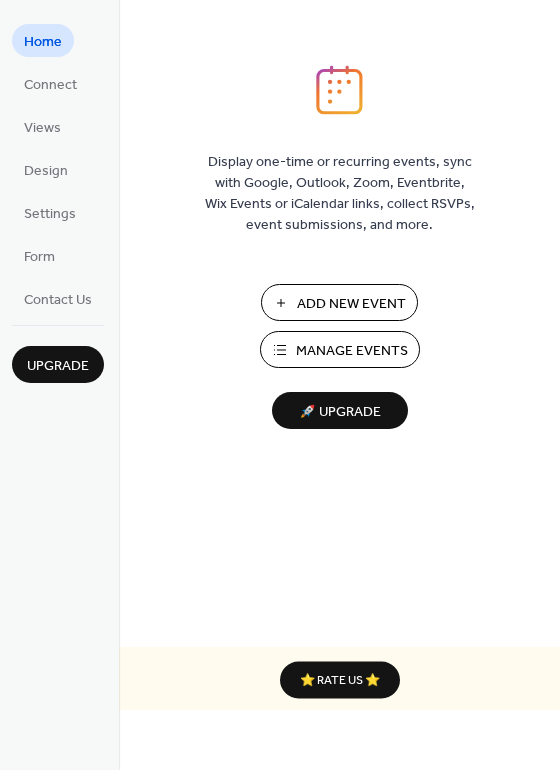 scroll, scrollTop: 0, scrollLeft: 0, axis: both 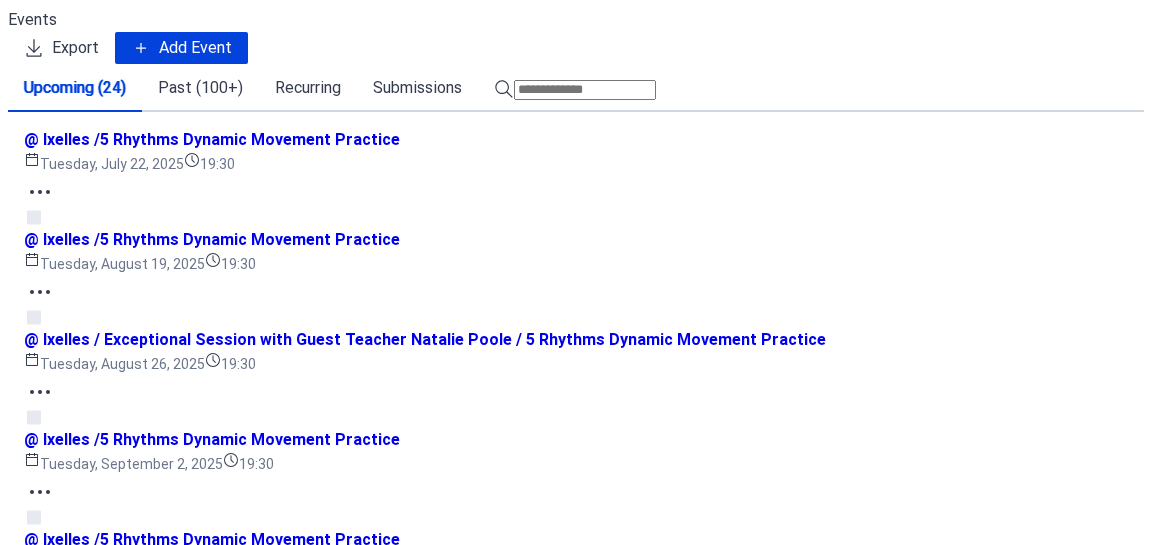 click on "Past (100+)" at bounding box center [200, 88] 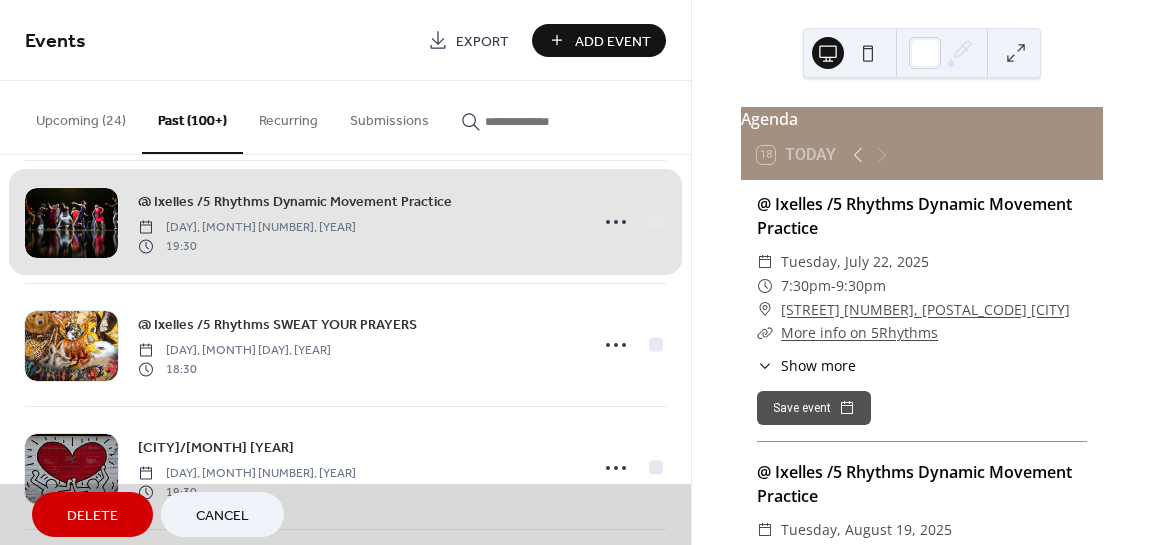 scroll, scrollTop: 23400, scrollLeft: 0, axis: vertical 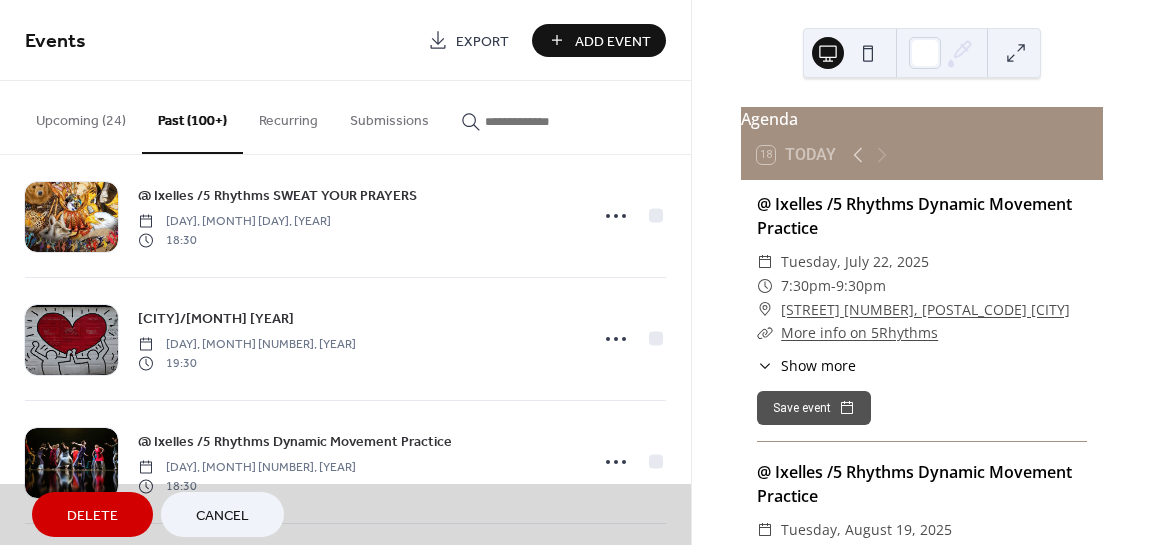 click on "Cancel" at bounding box center [222, 516] 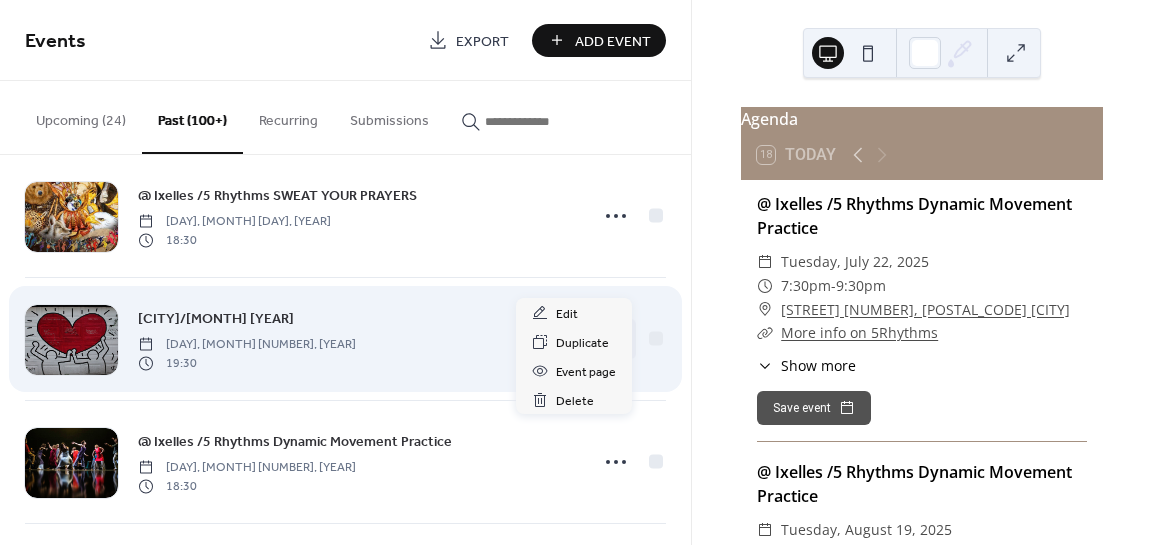 click 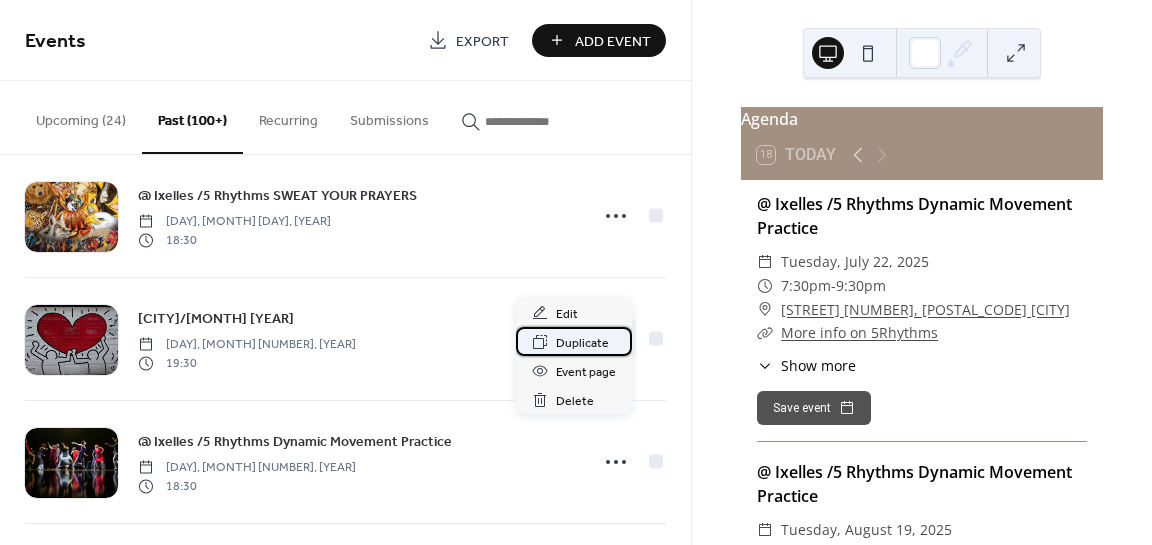 click on "Duplicate" at bounding box center [582, 343] 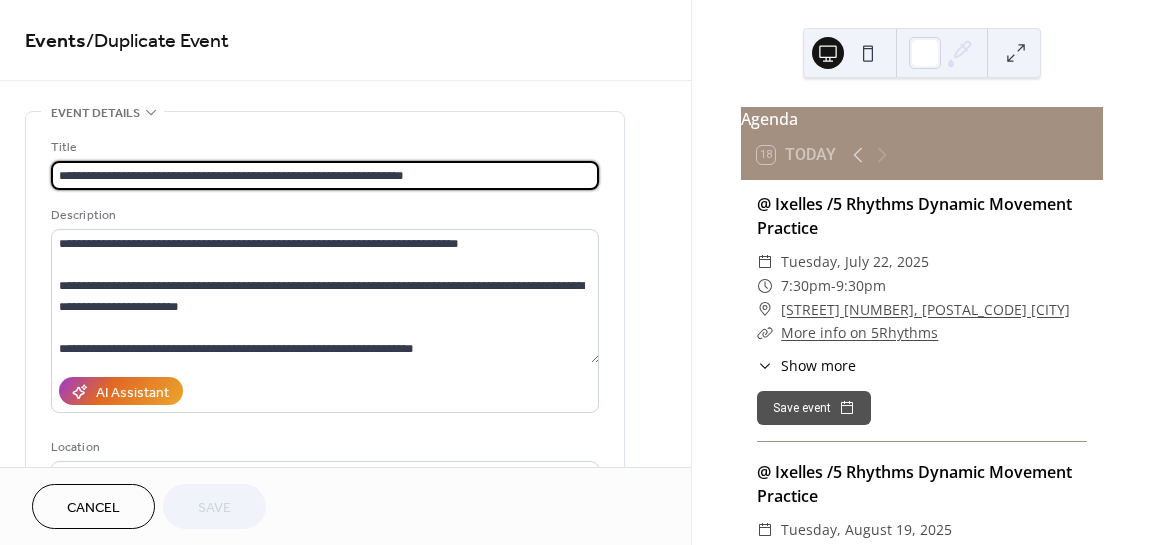 click on "**********" at bounding box center [325, 175] 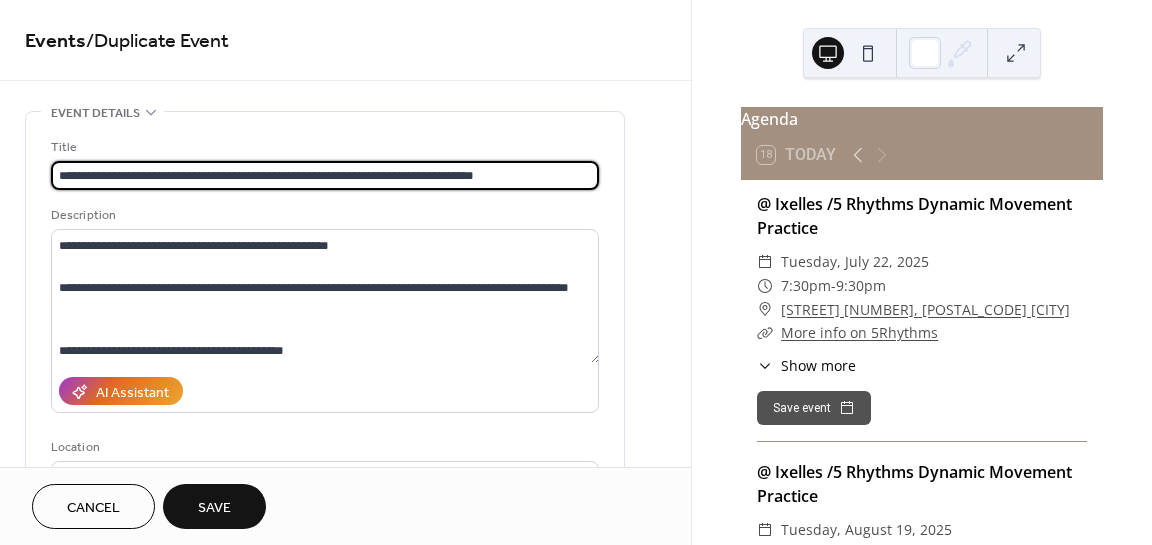 scroll, scrollTop: 293, scrollLeft: 0, axis: vertical 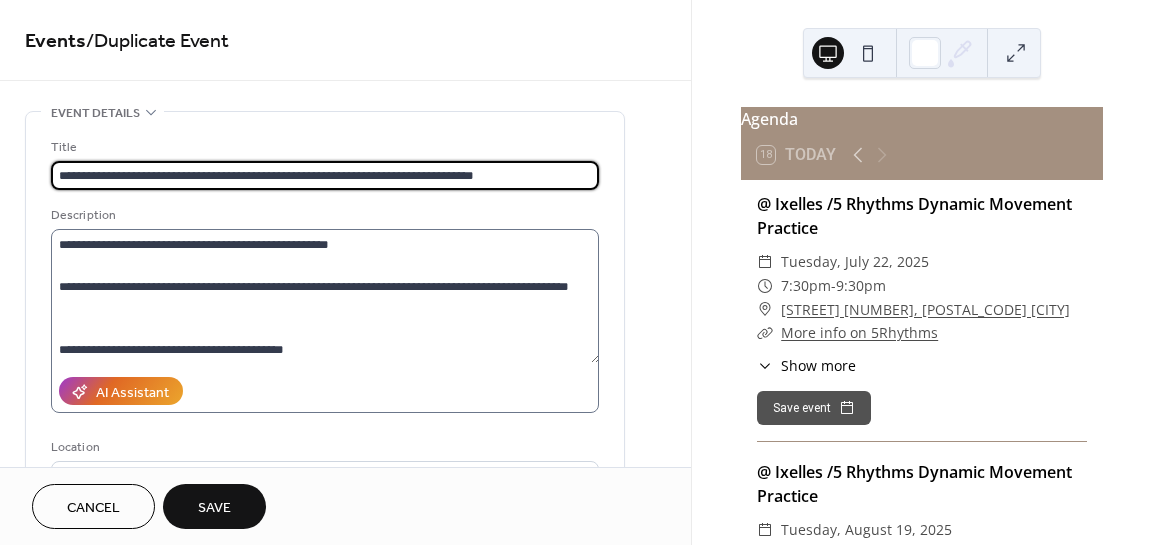 type on "**********" 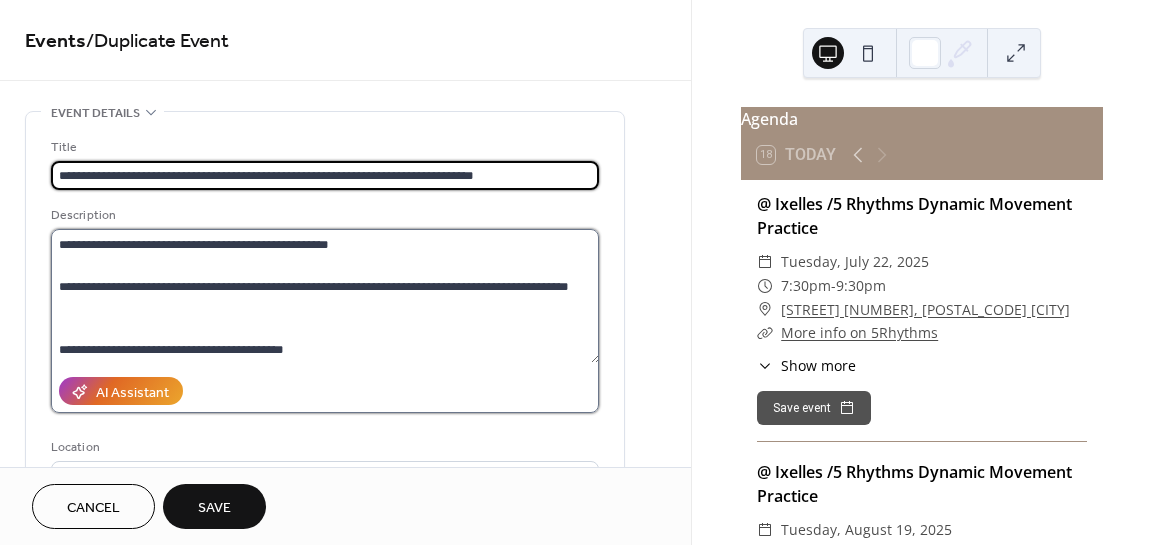 click on "**********" at bounding box center [325, 296] 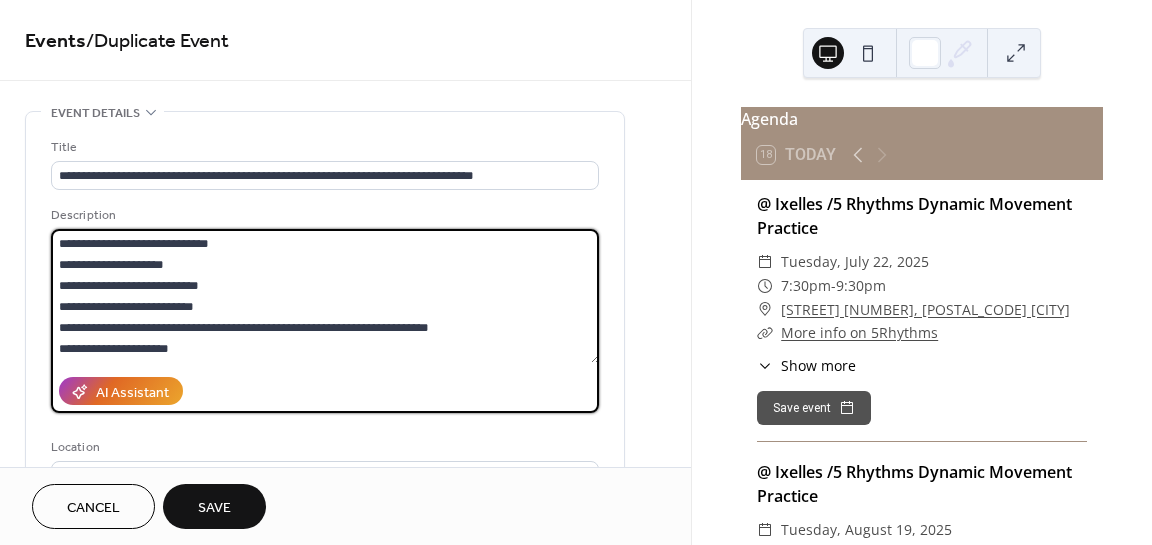 scroll, scrollTop: 440, scrollLeft: 0, axis: vertical 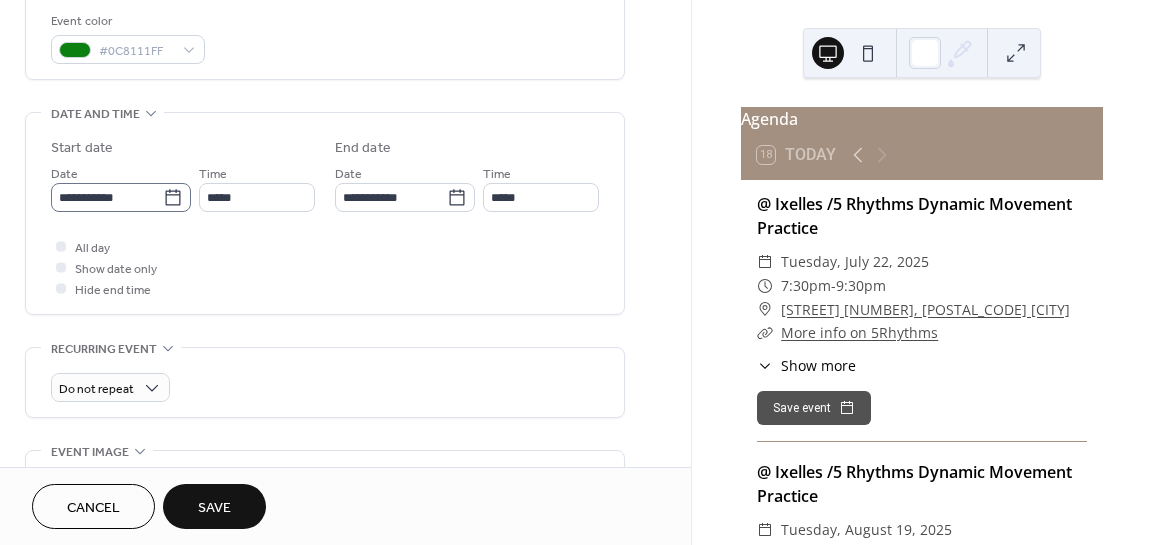 type on "**********" 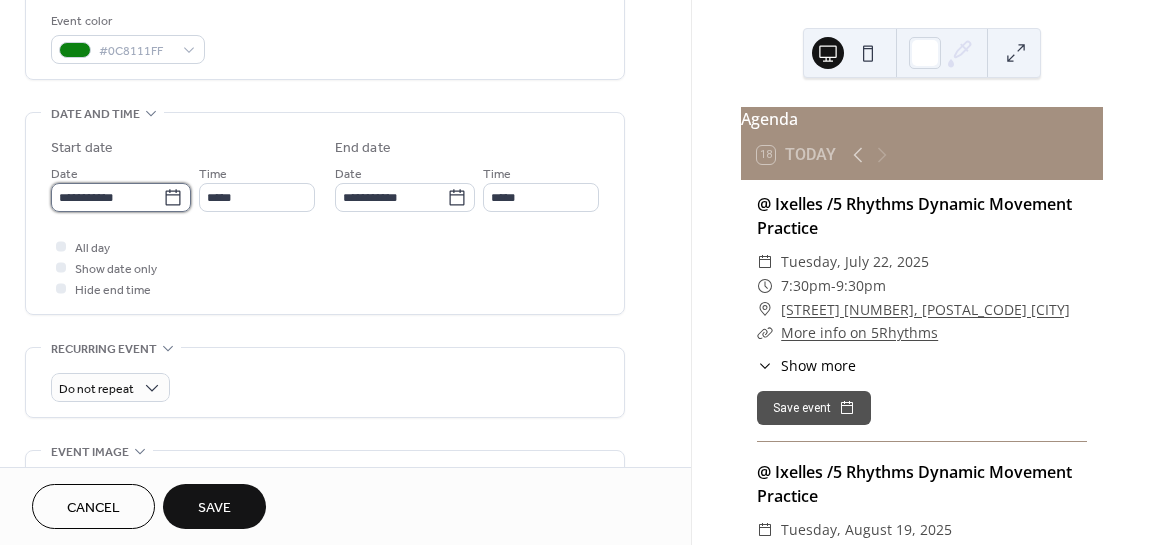 click on "**********" at bounding box center (107, 197) 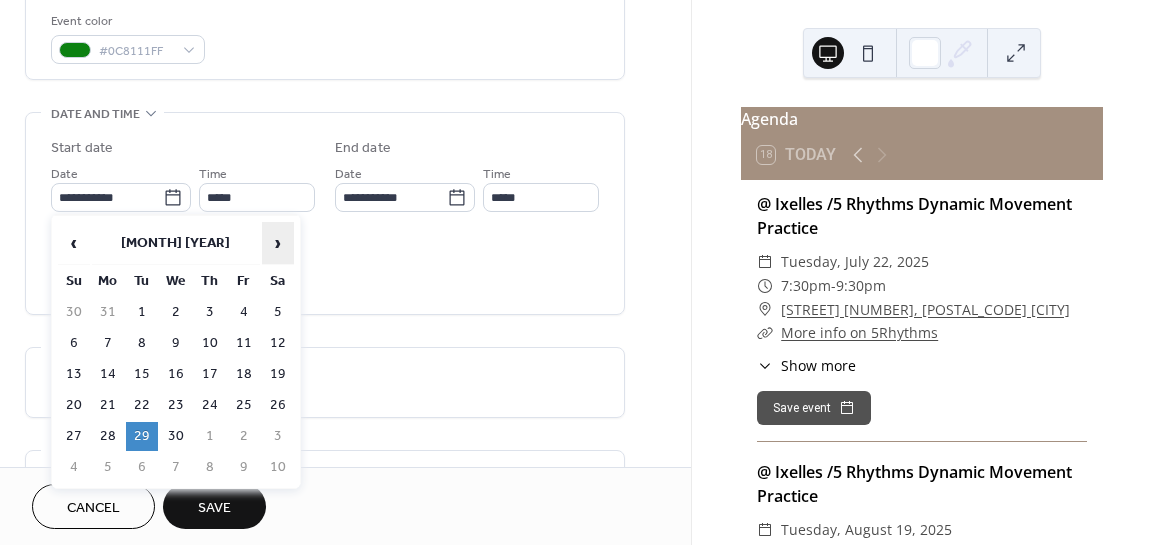 click on "›" at bounding box center [278, 243] 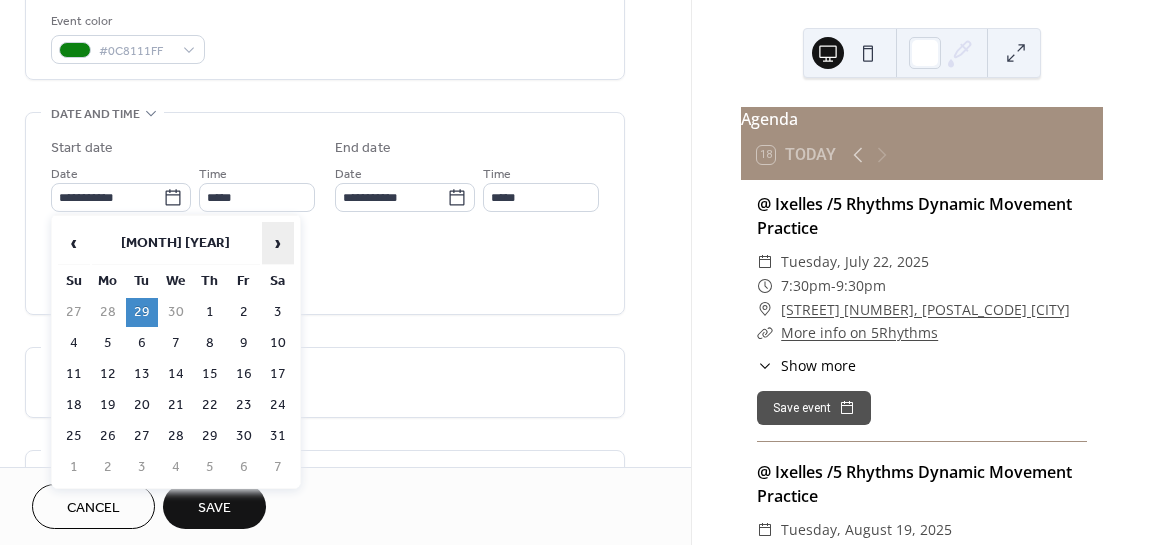click on "›" at bounding box center [278, 243] 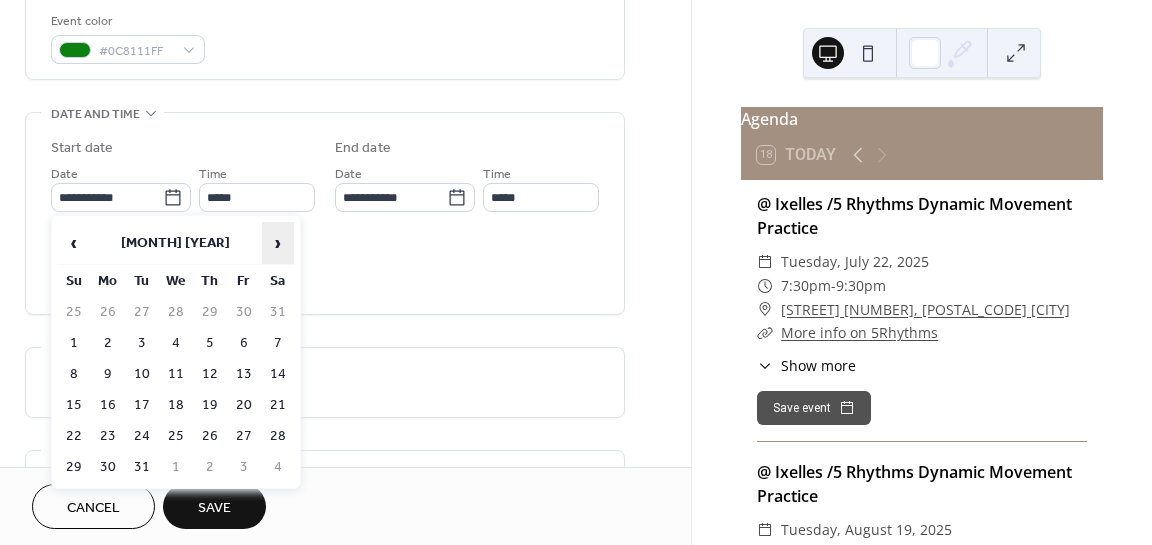 click on "›" at bounding box center (278, 243) 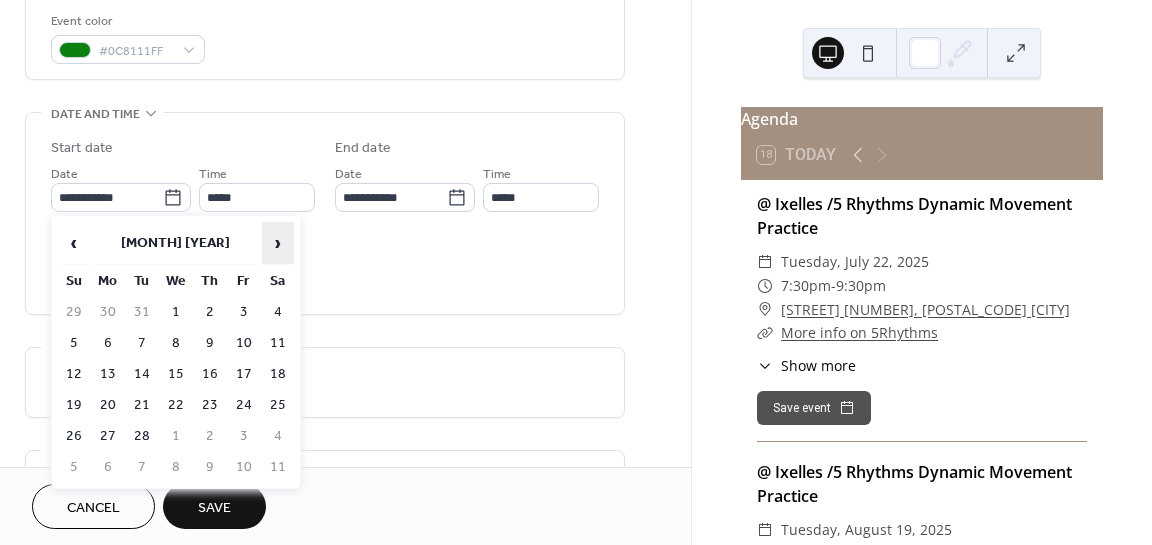 click on "›" at bounding box center [278, 243] 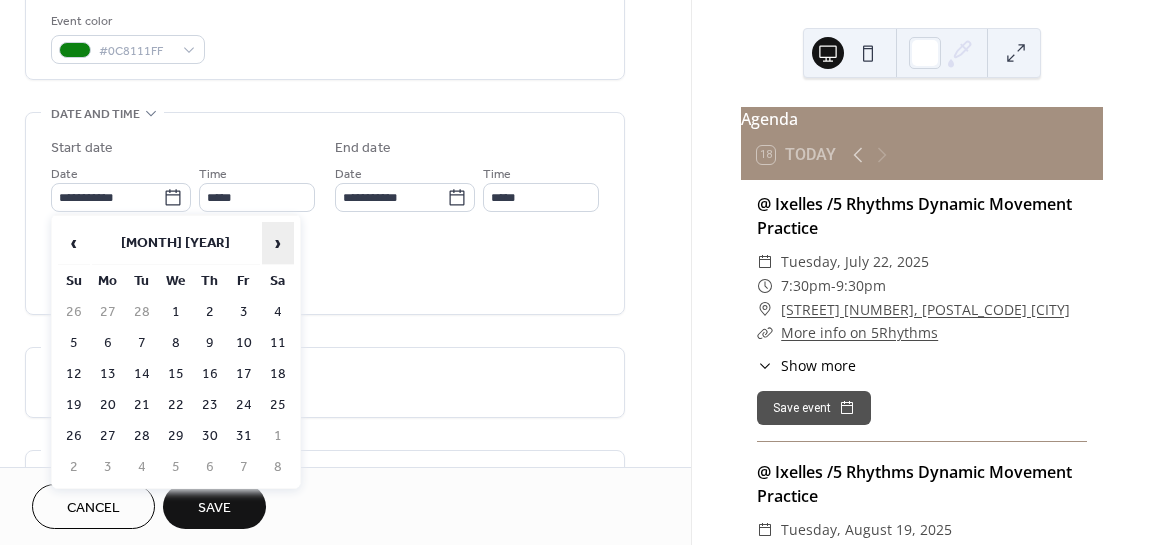 click on "›" at bounding box center [278, 243] 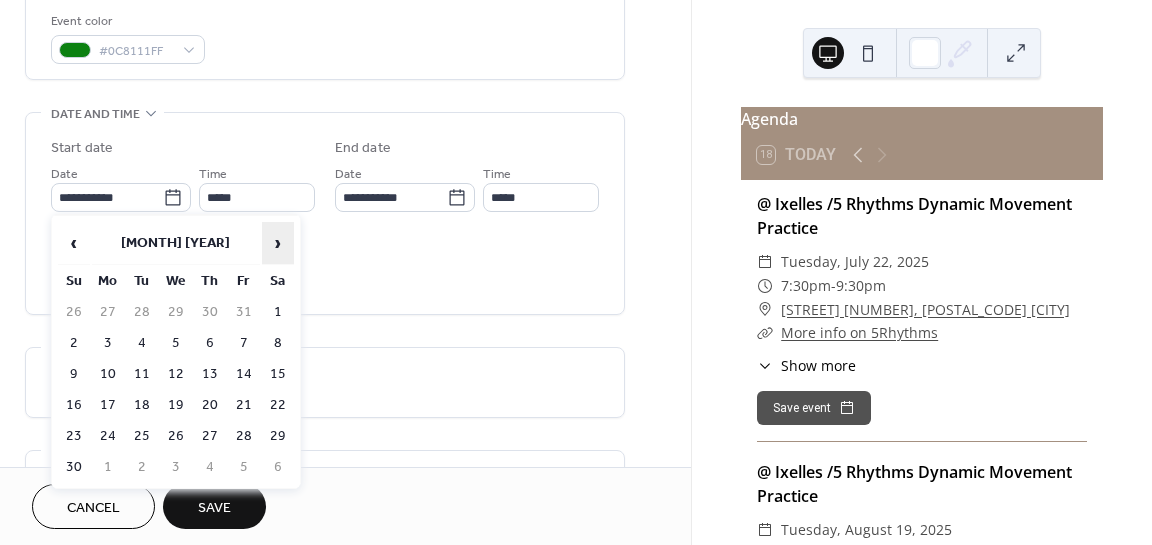 click on "›" at bounding box center [278, 243] 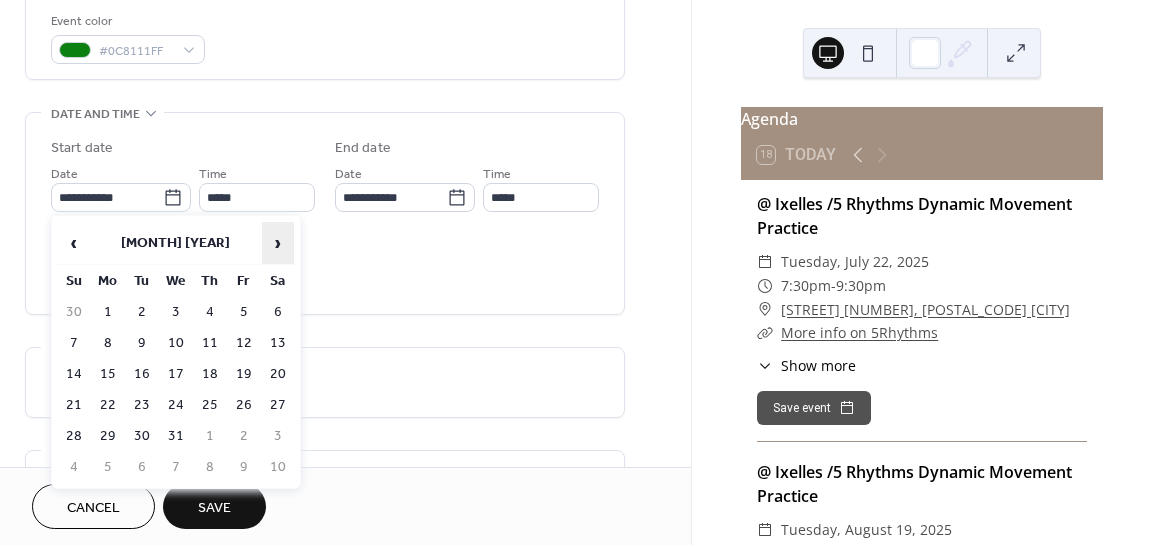 click on "›" at bounding box center [278, 243] 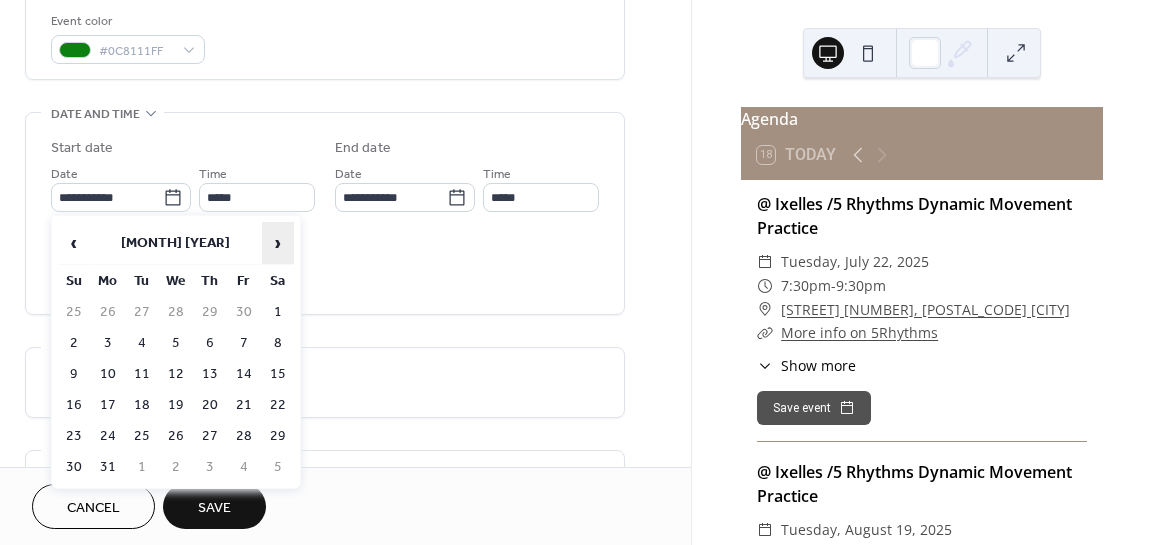 click on "›" at bounding box center [278, 243] 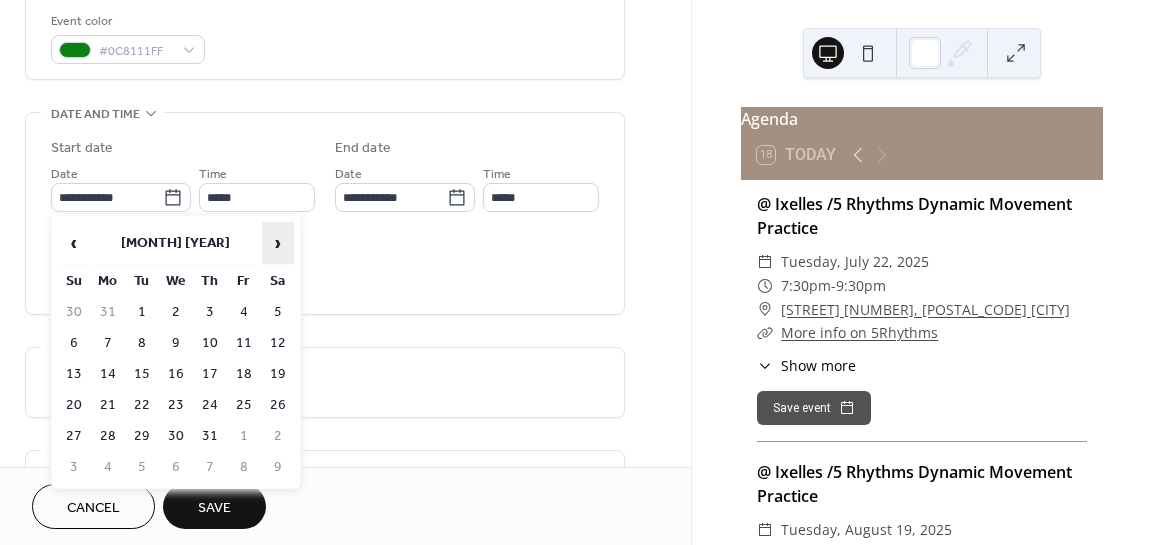 click on "›" at bounding box center [278, 243] 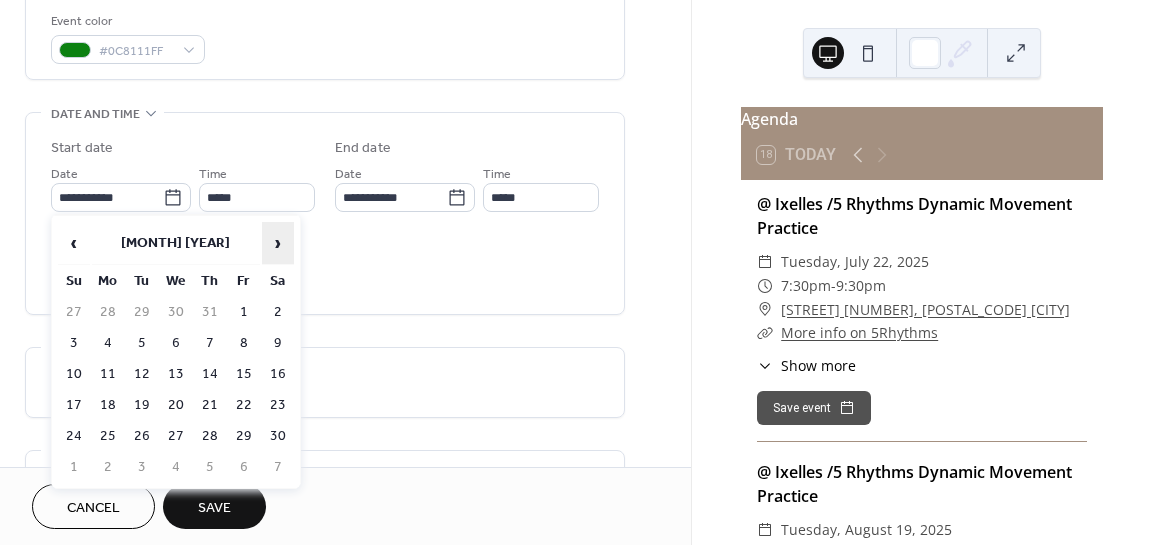 click on "›" at bounding box center [278, 243] 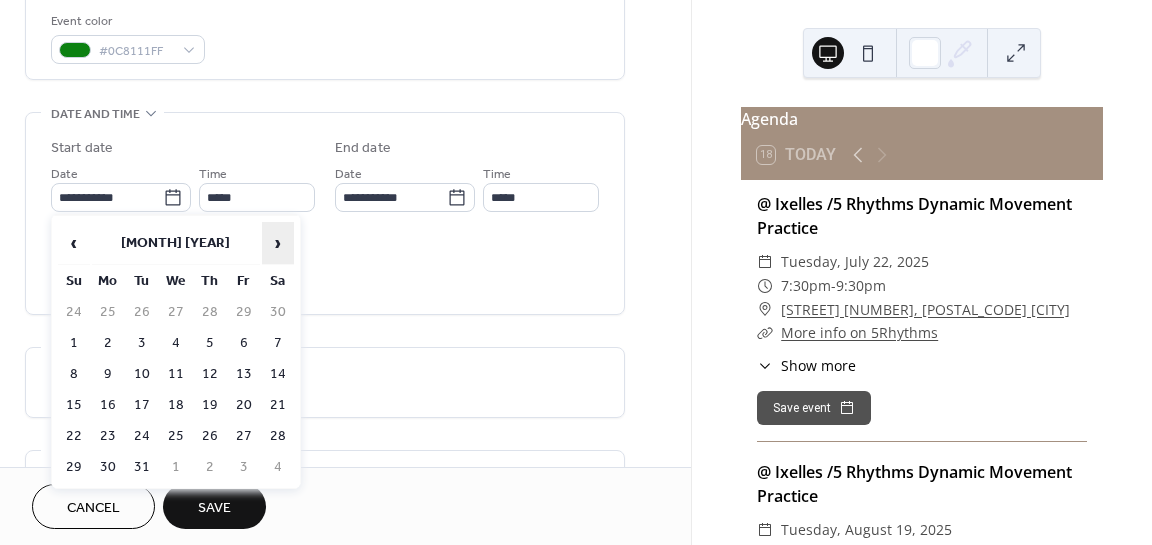 click on "›" at bounding box center [278, 243] 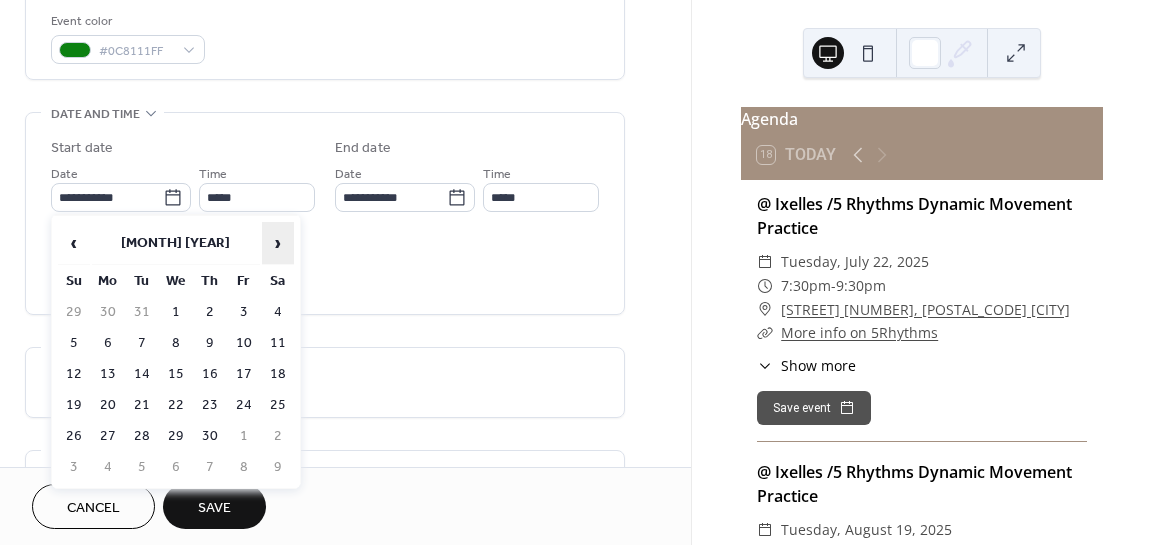 click on "›" at bounding box center [278, 243] 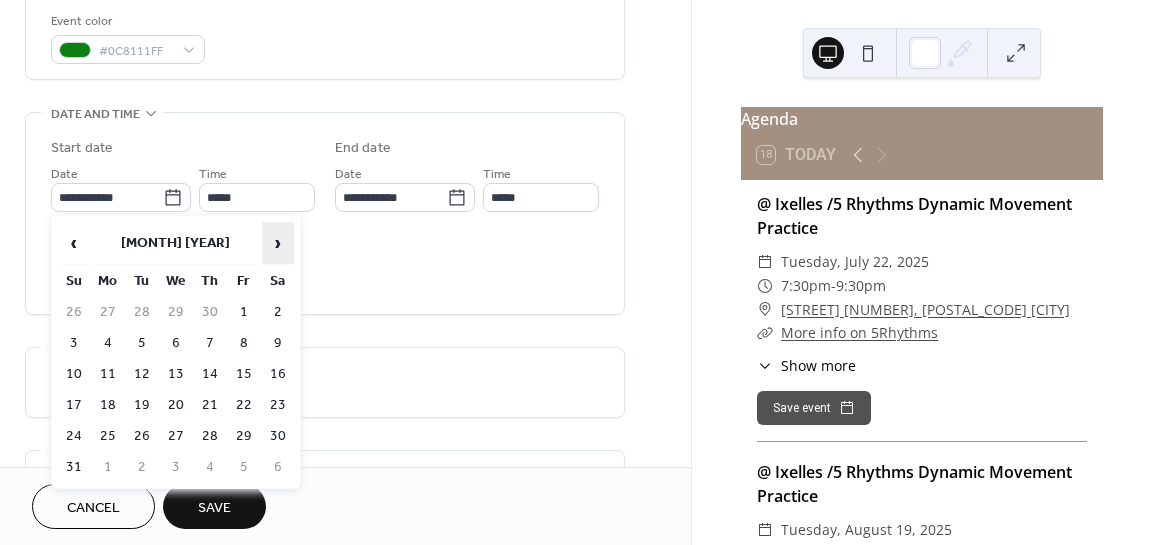 click on "›" at bounding box center [278, 243] 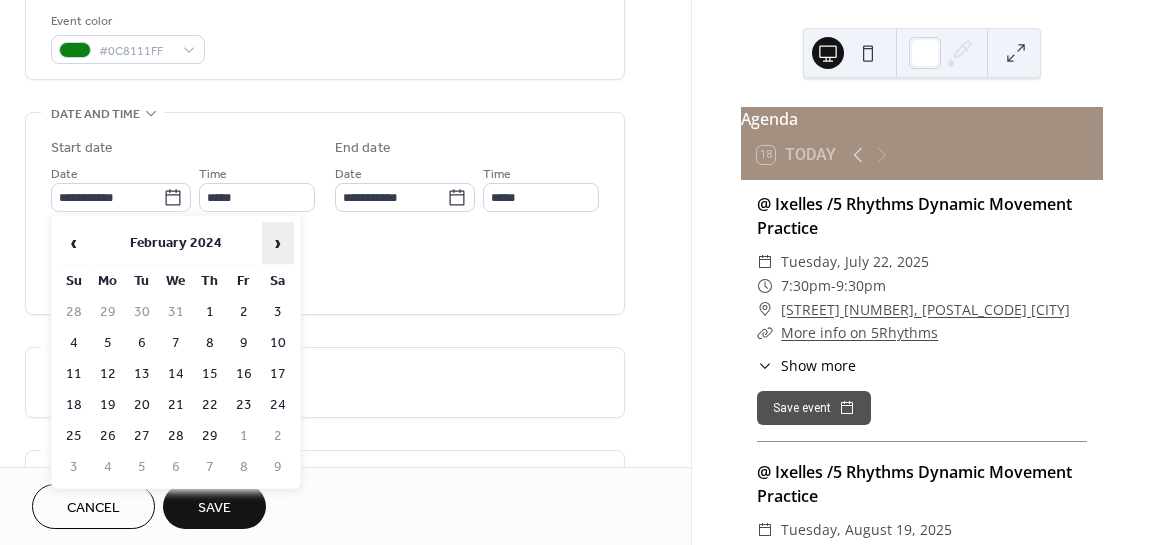 click on "›" at bounding box center [278, 243] 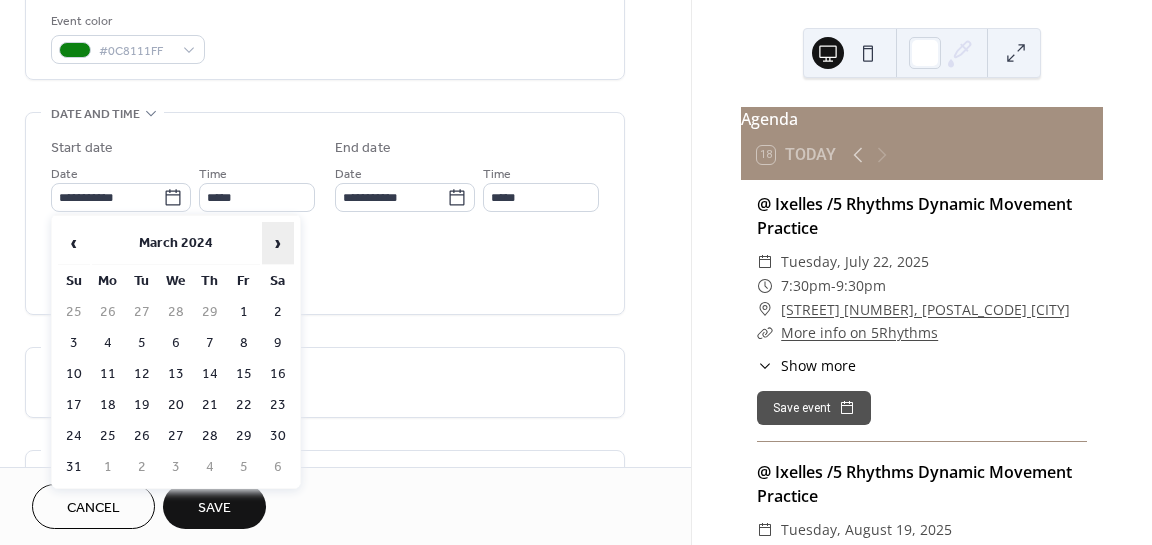click on "›" at bounding box center [278, 243] 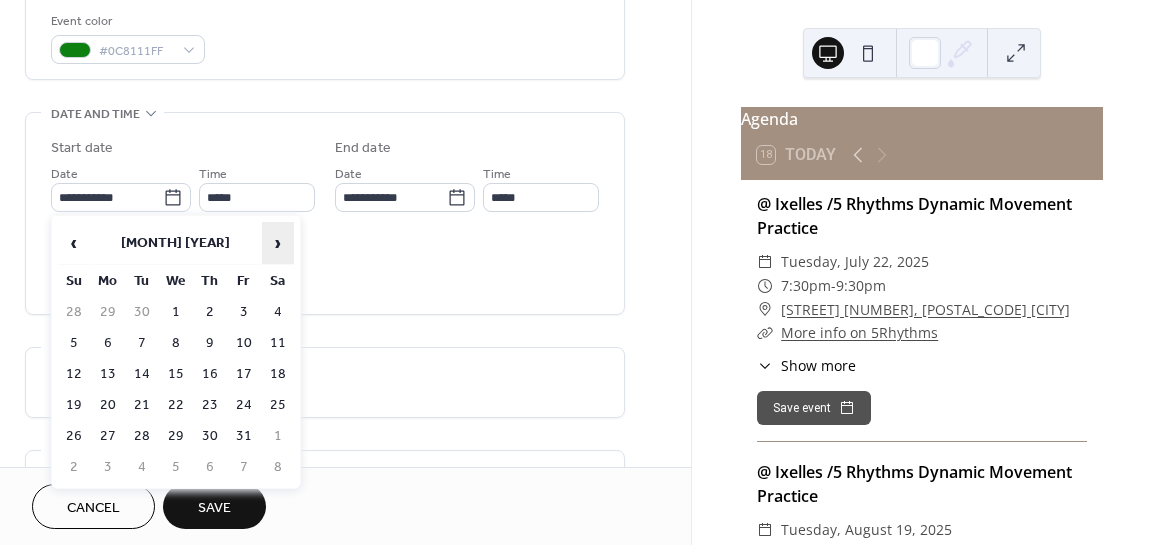 click on "›" at bounding box center [278, 243] 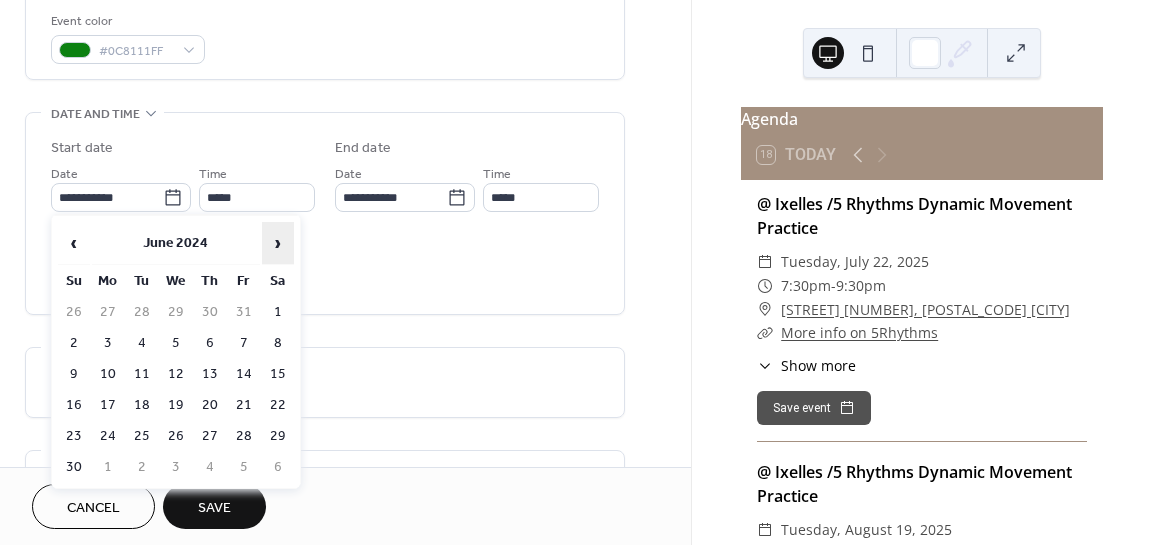 click on "›" at bounding box center [278, 243] 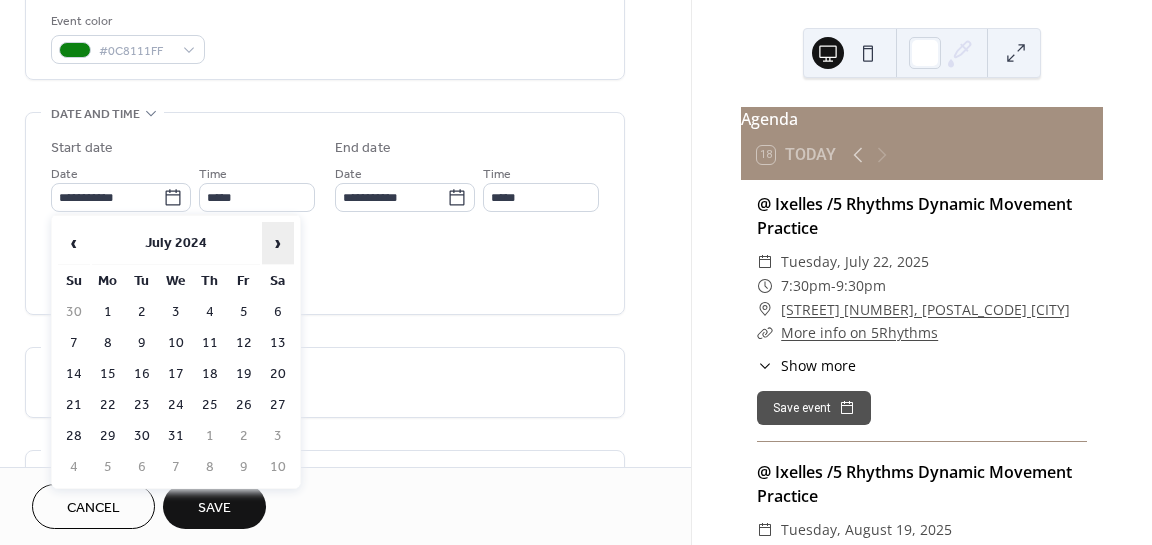 click on "›" at bounding box center [278, 243] 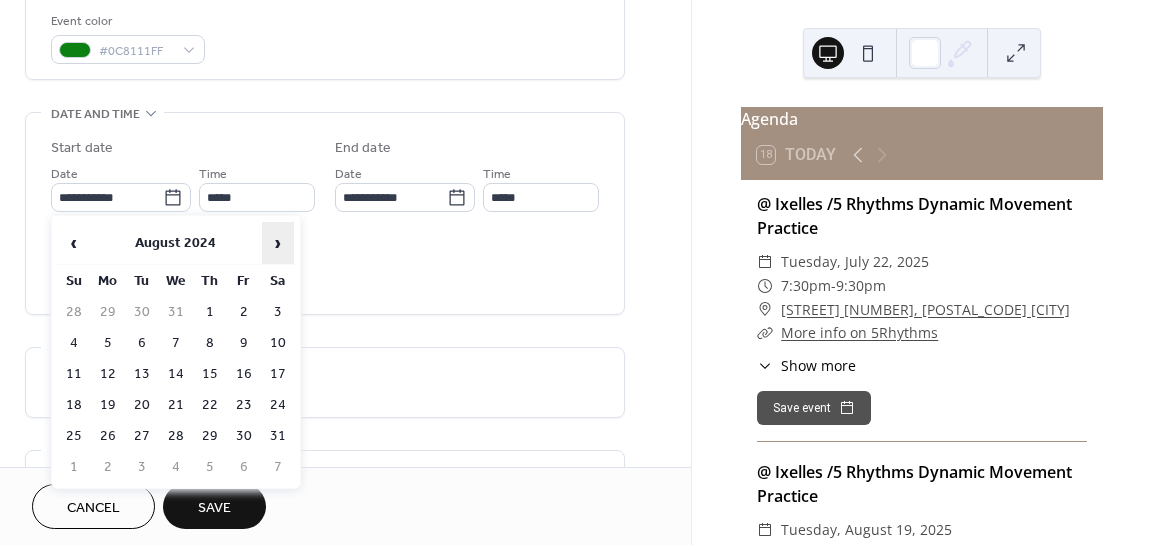 click on "›" at bounding box center [278, 243] 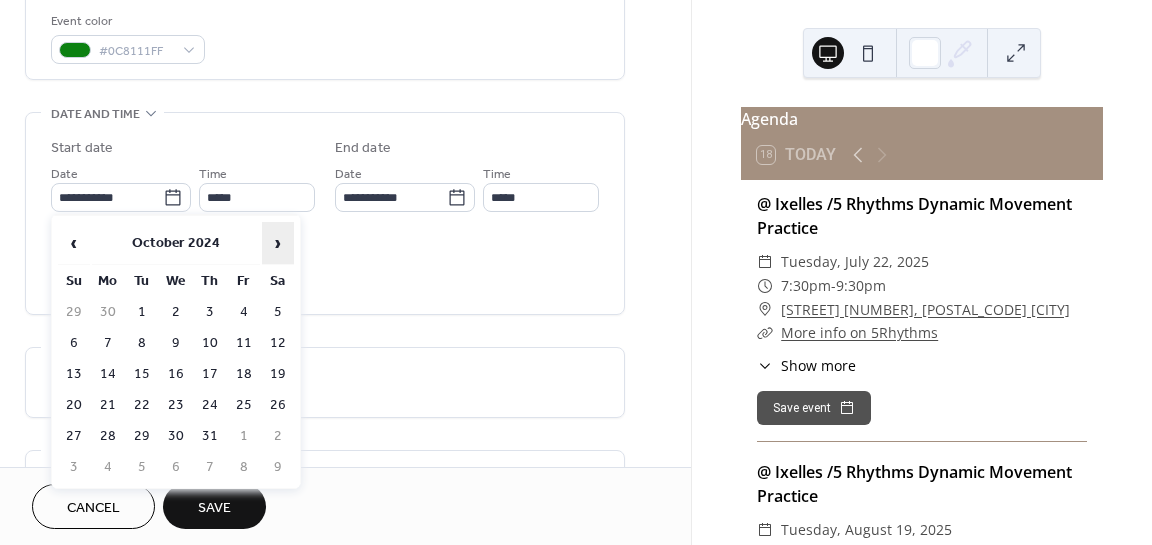 click on "›" at bounding box center (278, 243) 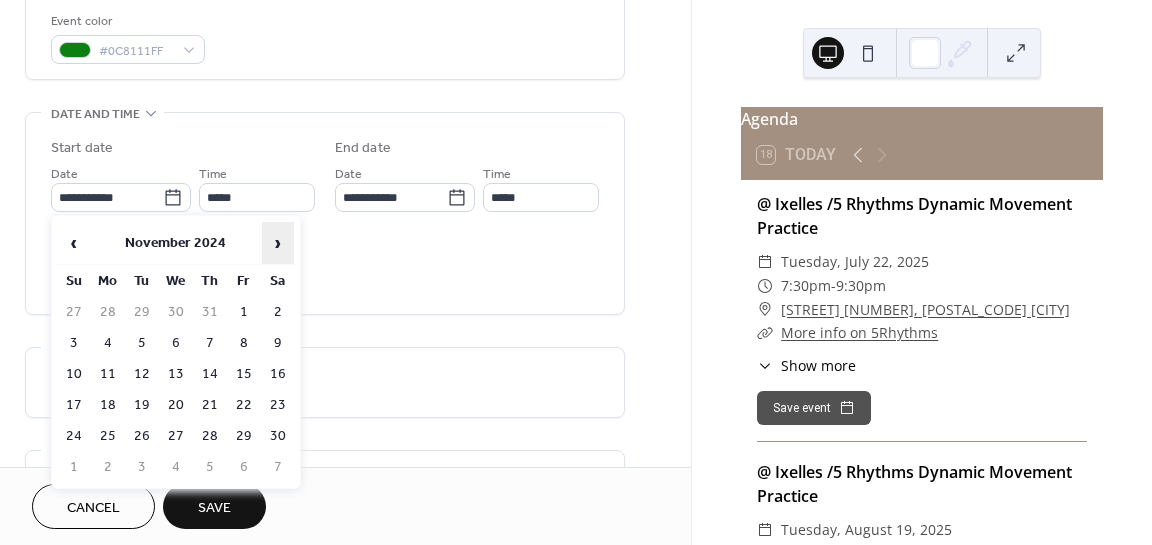 click on "›" at bounding box center (278, 243) 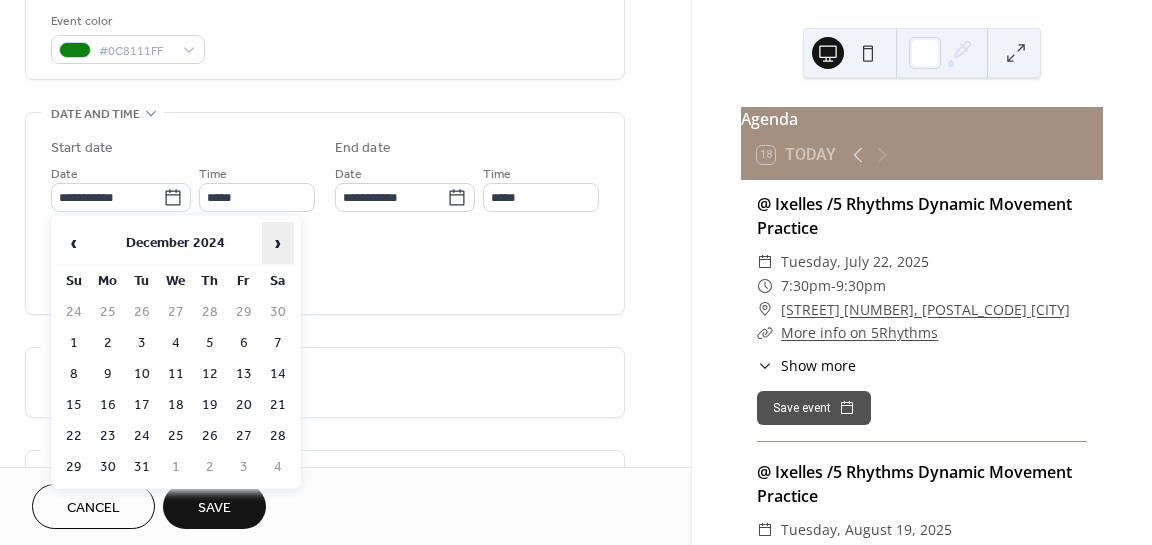click on "›" at bounding box center (278, 243) 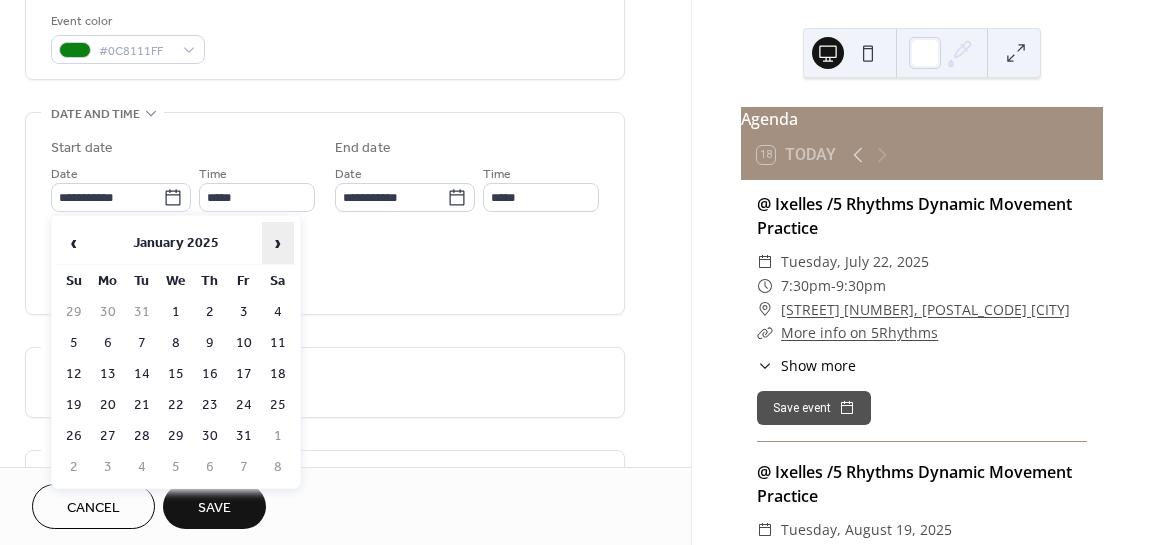 click on "›" at bounding box center (278, 243) 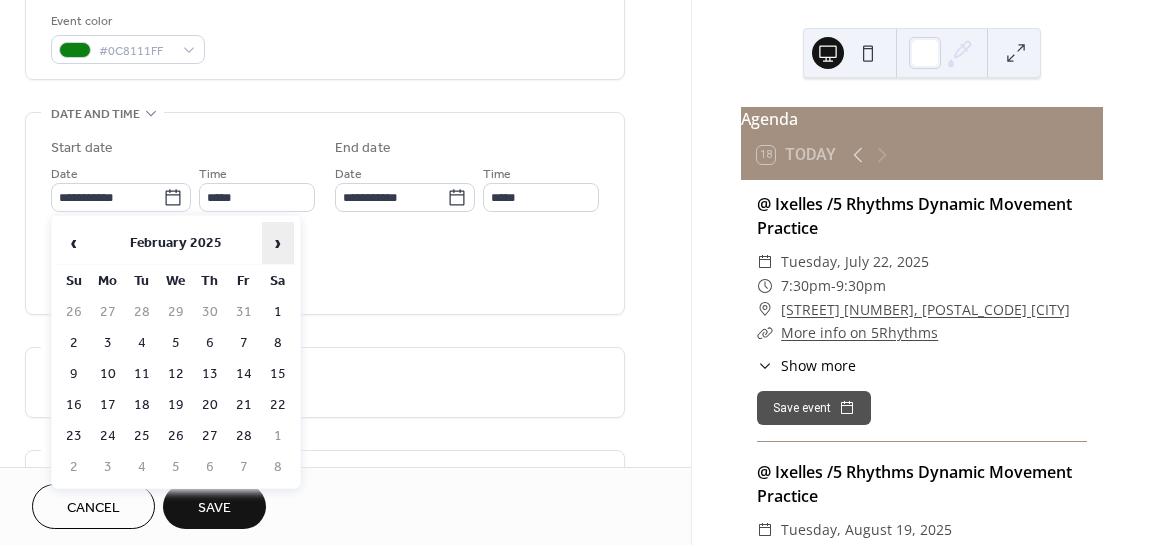 click on "›" at bounding box center [278, 243] 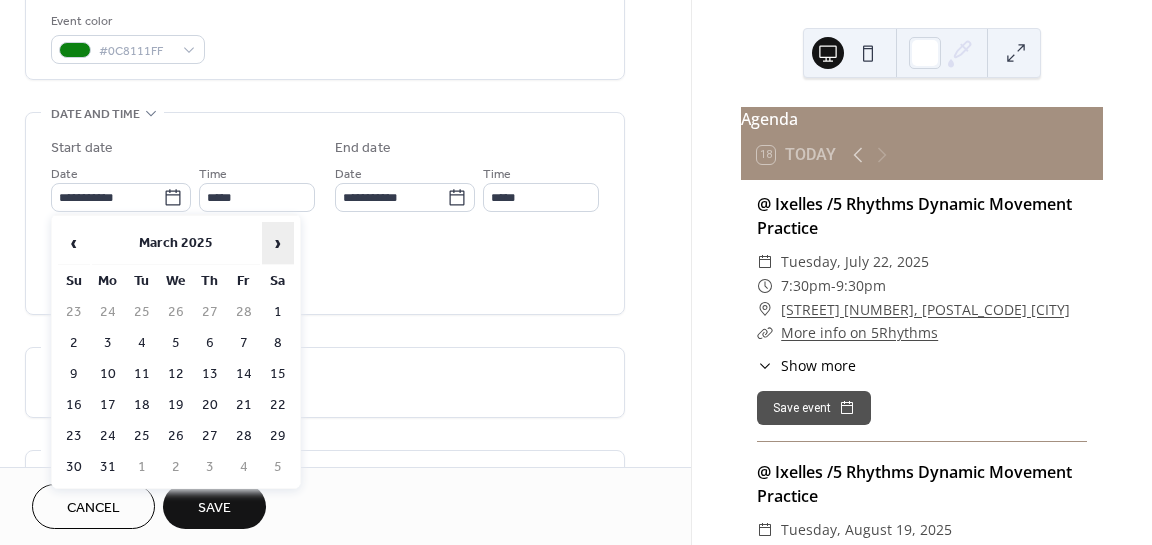click on "›" at bounding box center (278, 243) 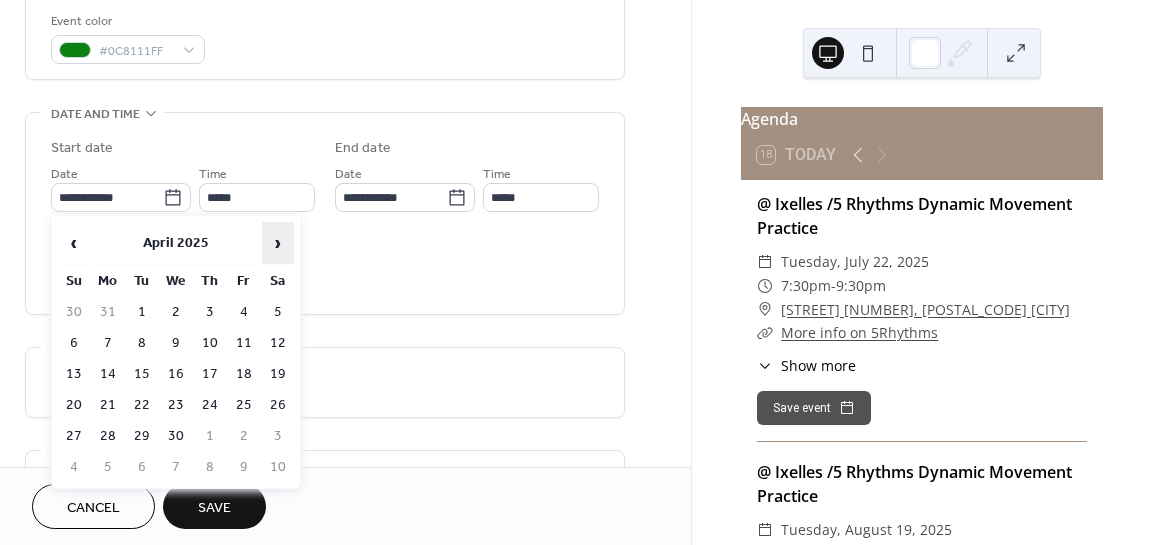 click on "›" at bounding box center (278, 243) 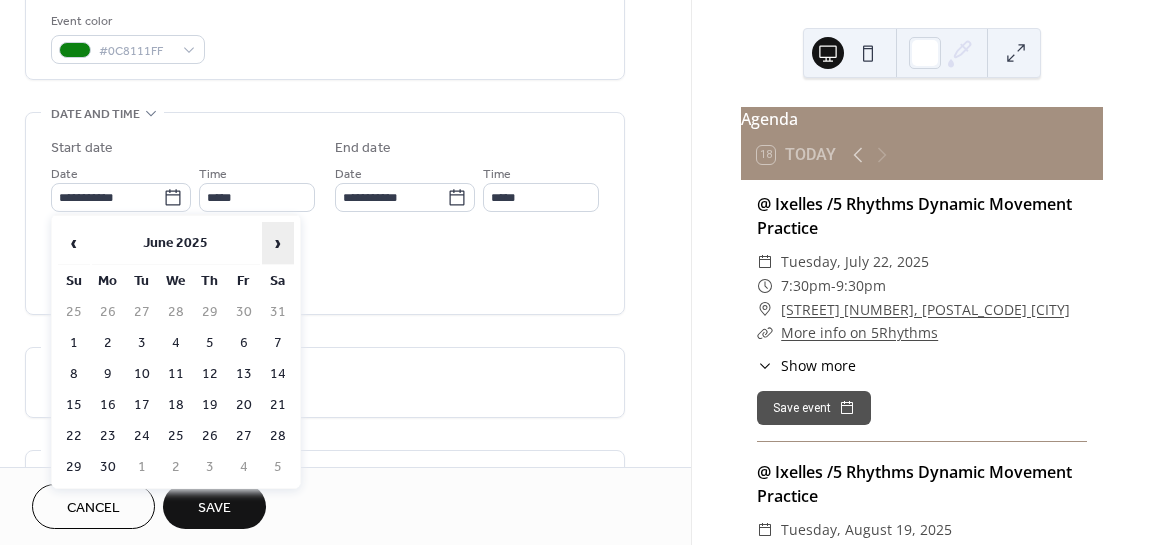 click on "›" at bounding box center (278, 243) 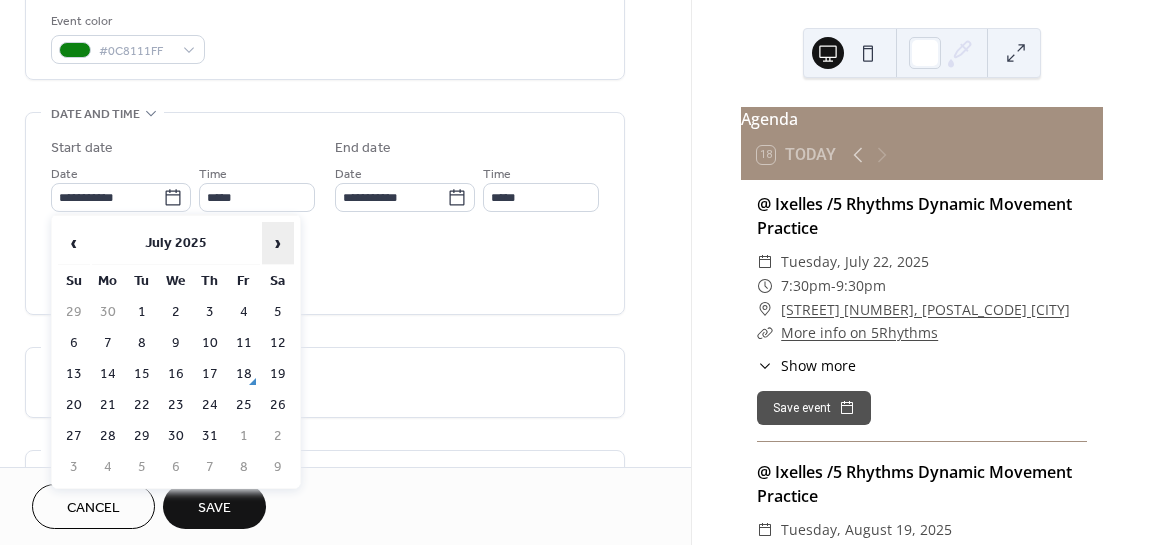 click on "›" at bounding box center [278, 243] 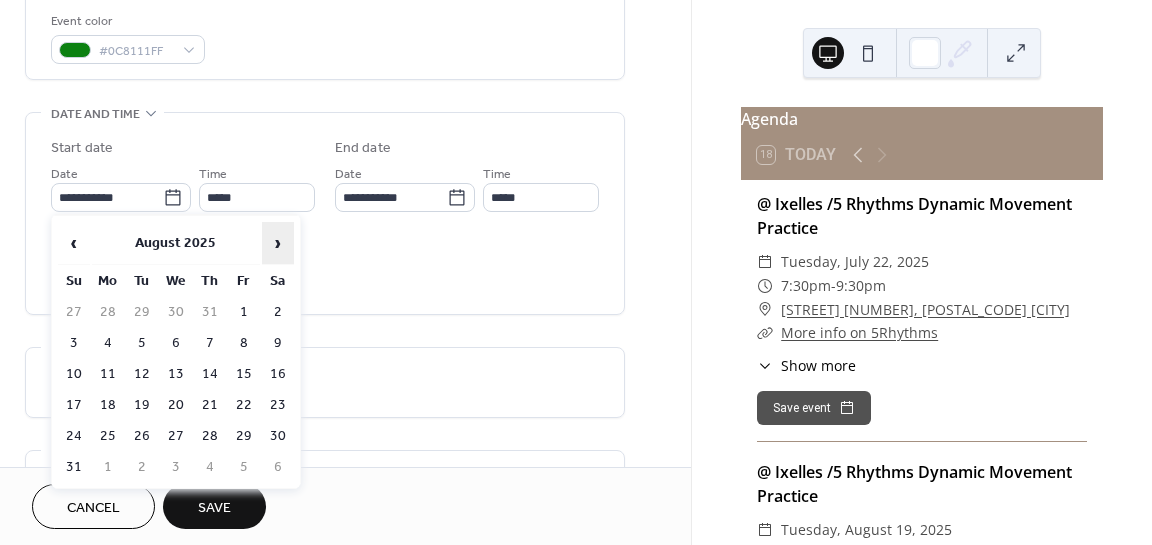 click on "›" at bounding box center [278, 243] 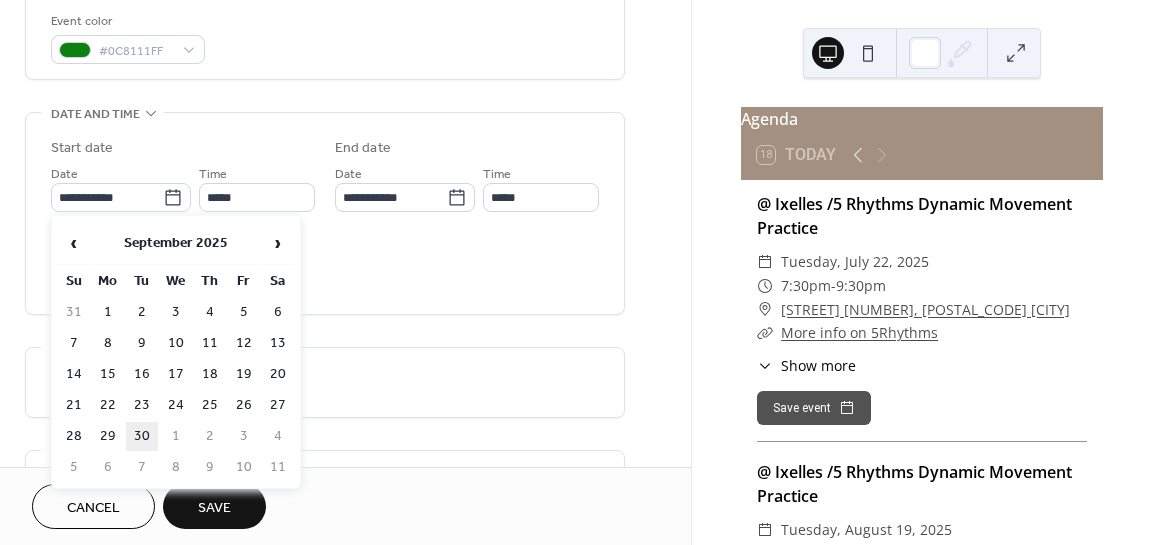 click on "30" at bounding box center [142, 436] 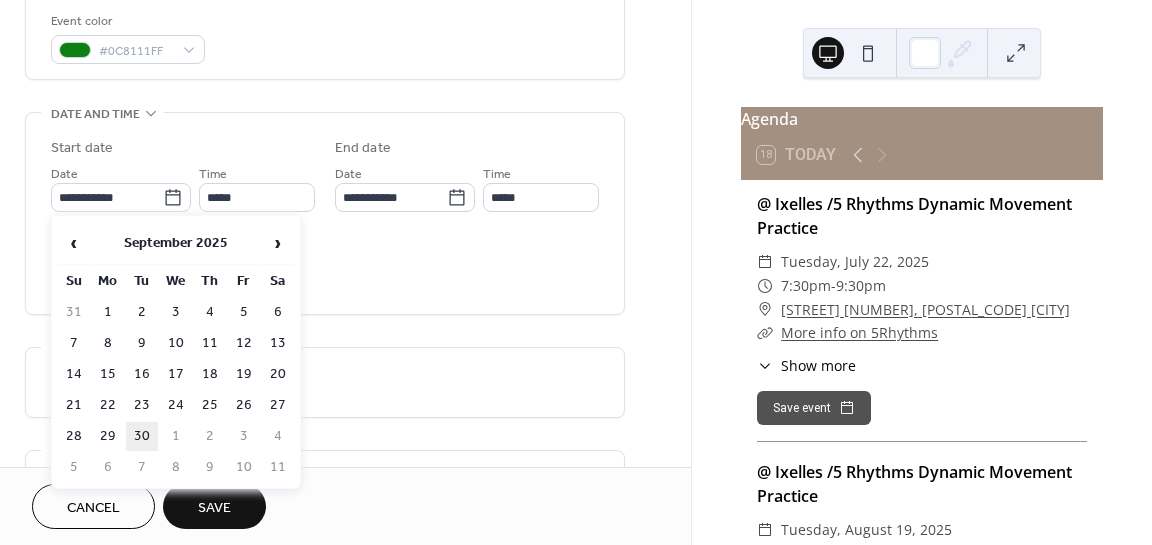 type on "**********" 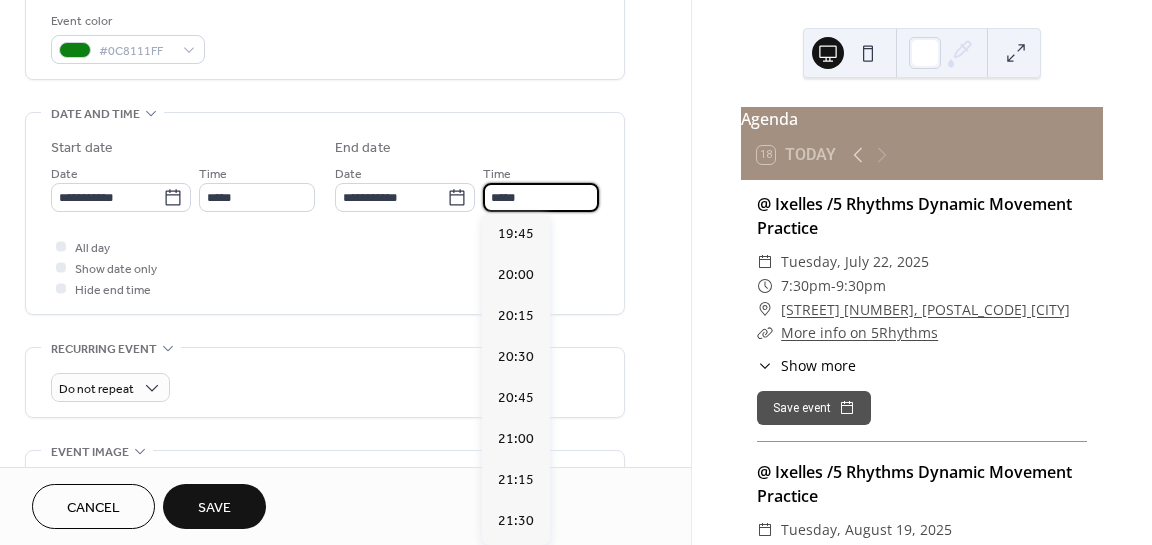 click on "*****" at bounding box center (541, 197) 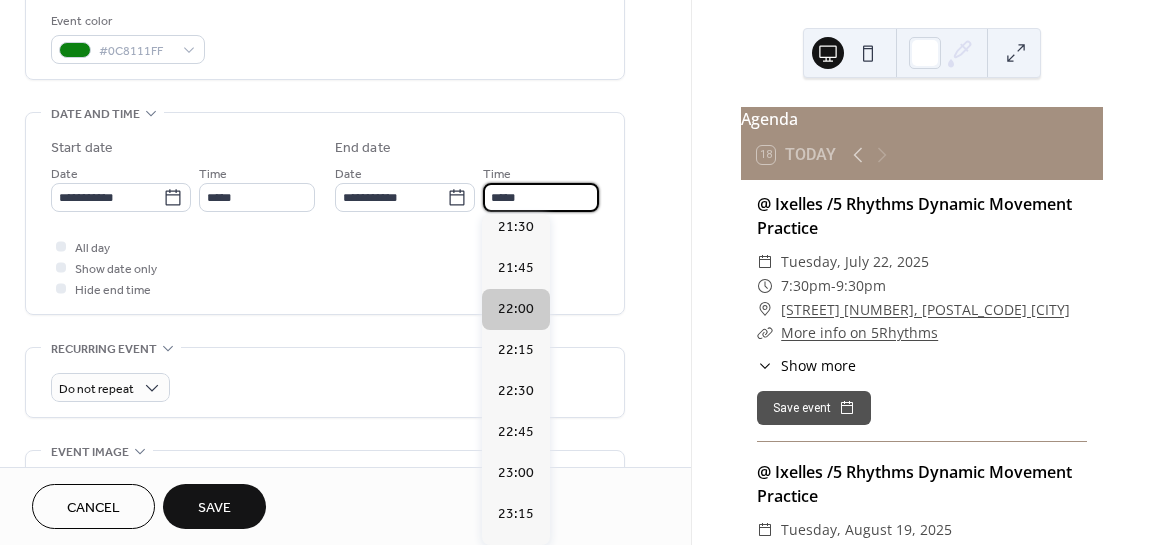 scroll, scrollTop: 279, scrollLeft: 0, axis: vertical 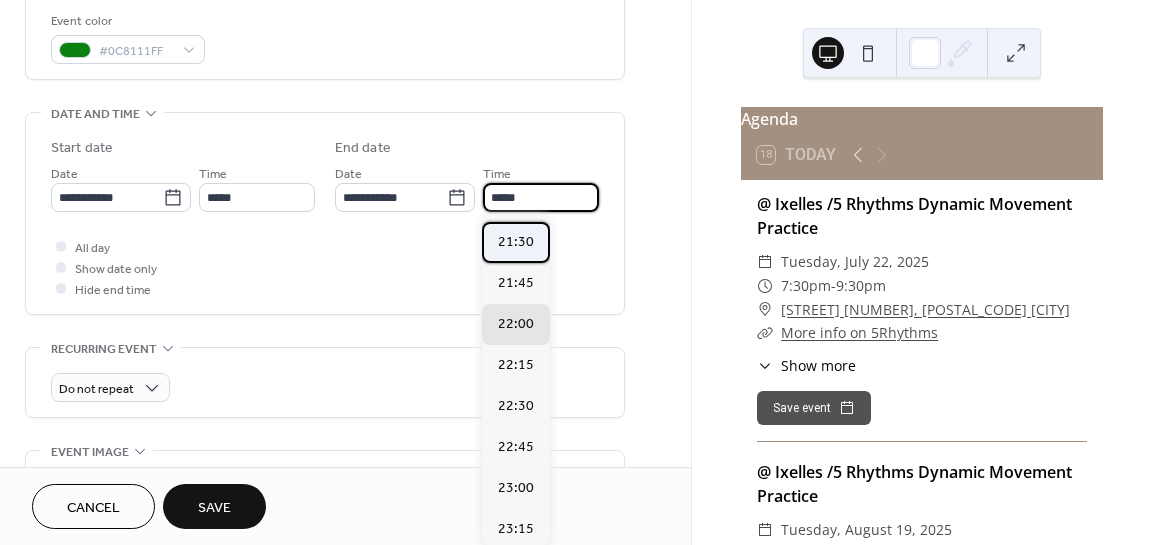 click on "21:30" at bounding box center [516, 242] 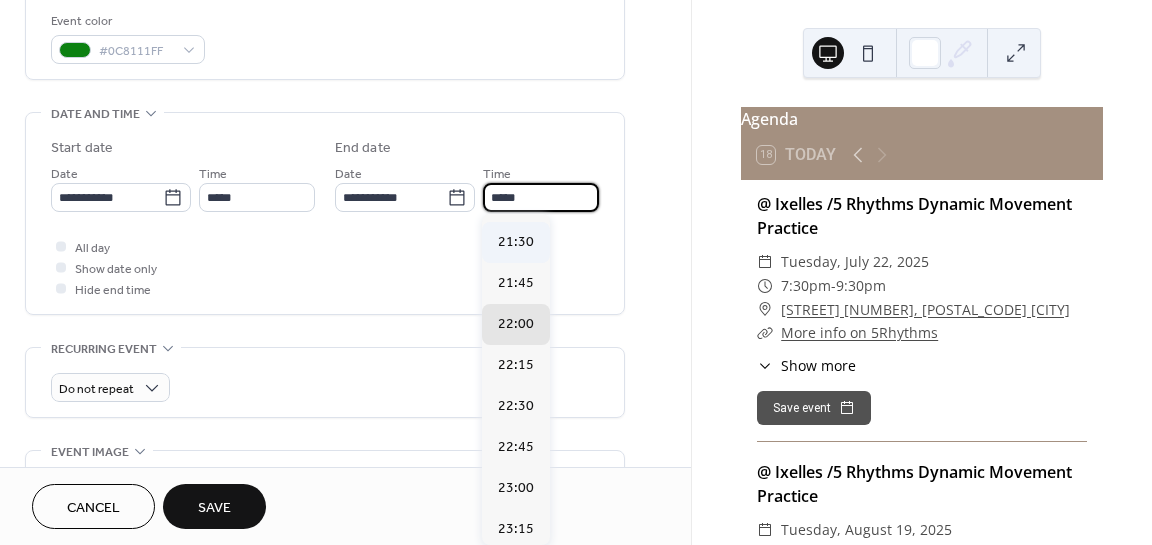type on "*****" 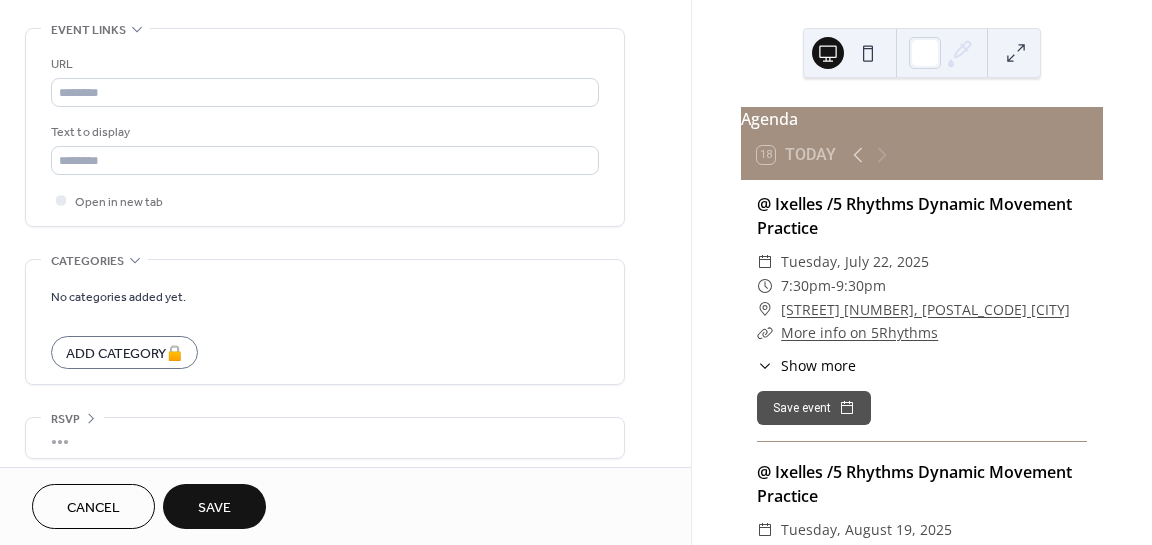 scroll, scrollTop: 1097, scrollLeft: 0, axis: vertical 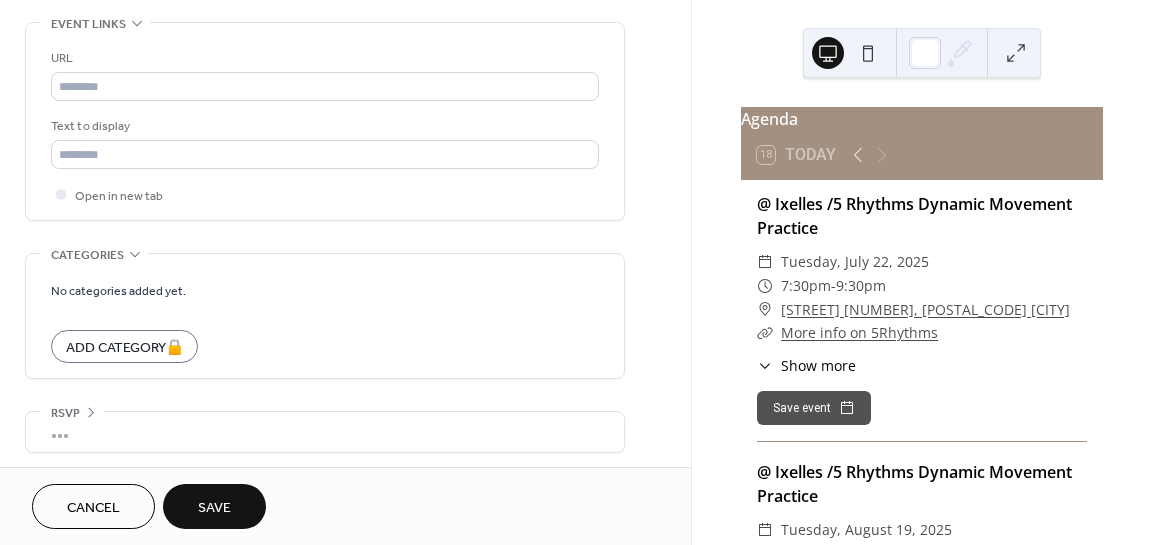 click on "Save" at bounding box center (214, 506) 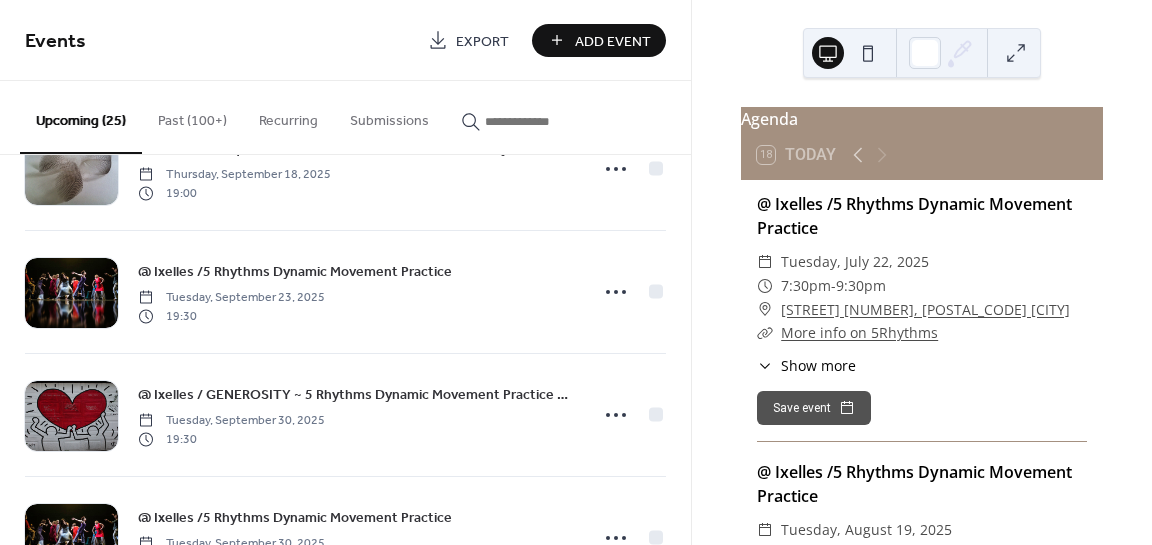 scroll, scrollTop: 943, scrollLeft: 0, axis: vertical 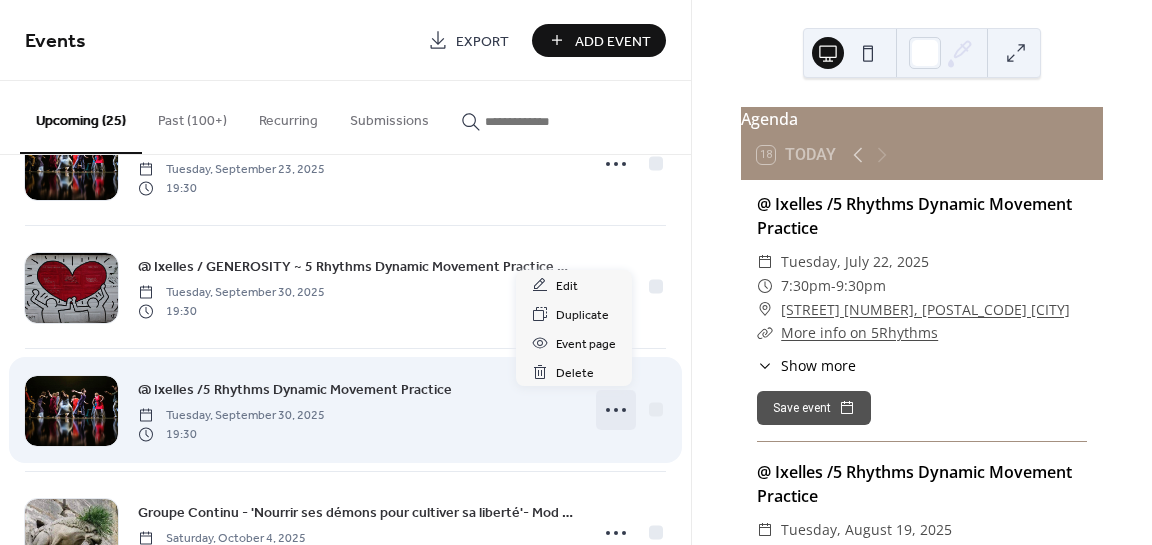 click 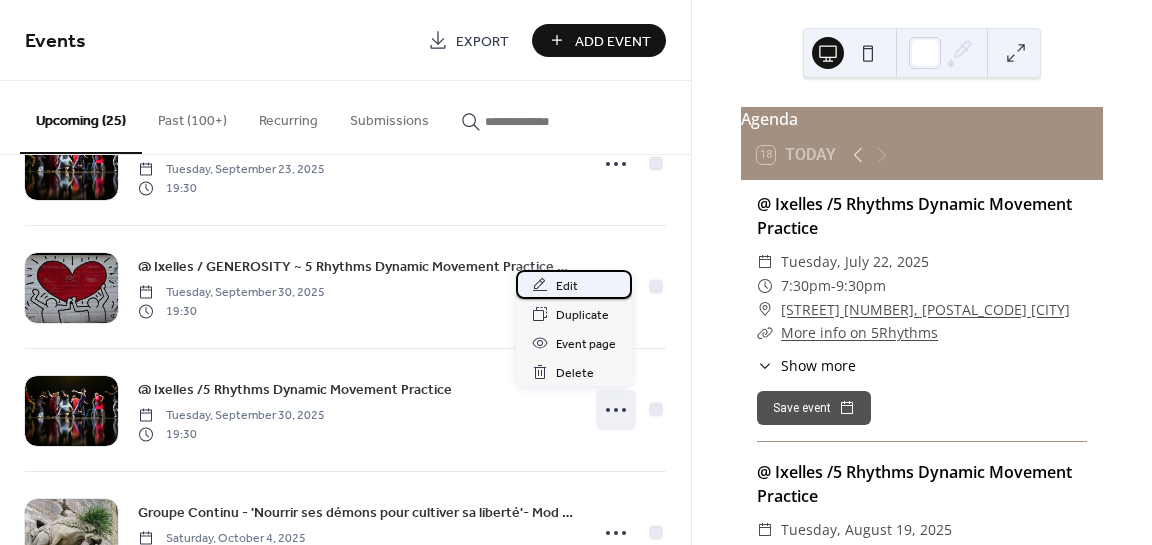 click on "Edit" at bounding box center [567, 286] 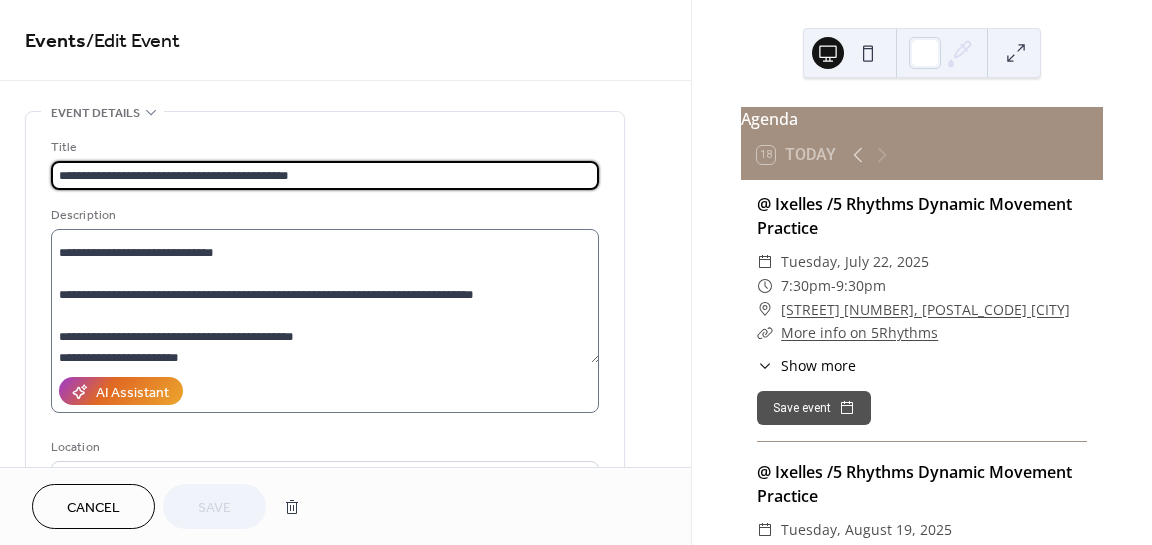 scroll, scrollTop: 252, scrollLeft: 0, axis: vertical 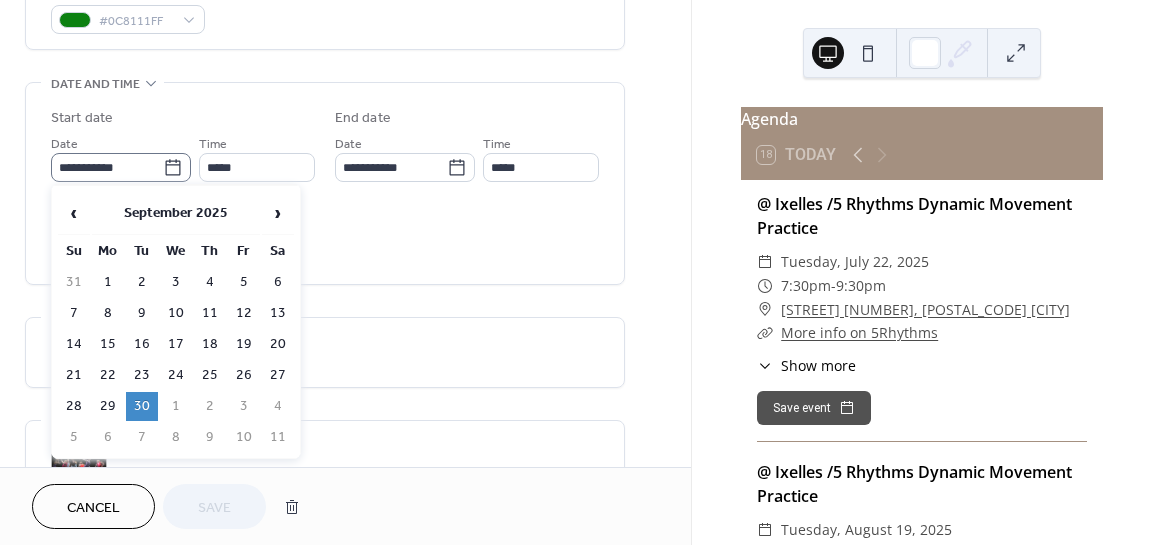 click 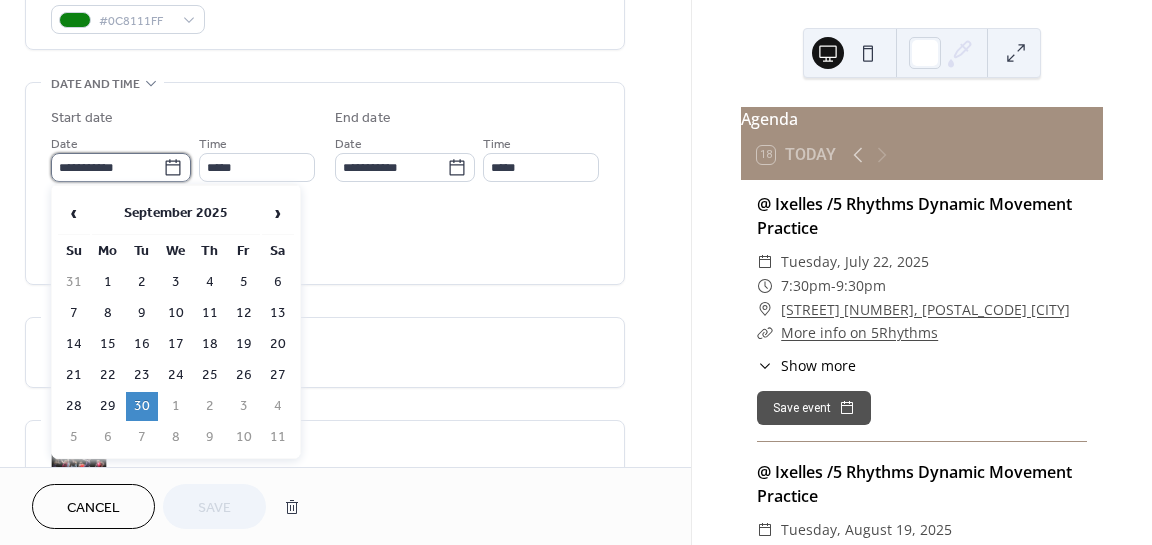 click on "**********" at bounding box center [107, 167] 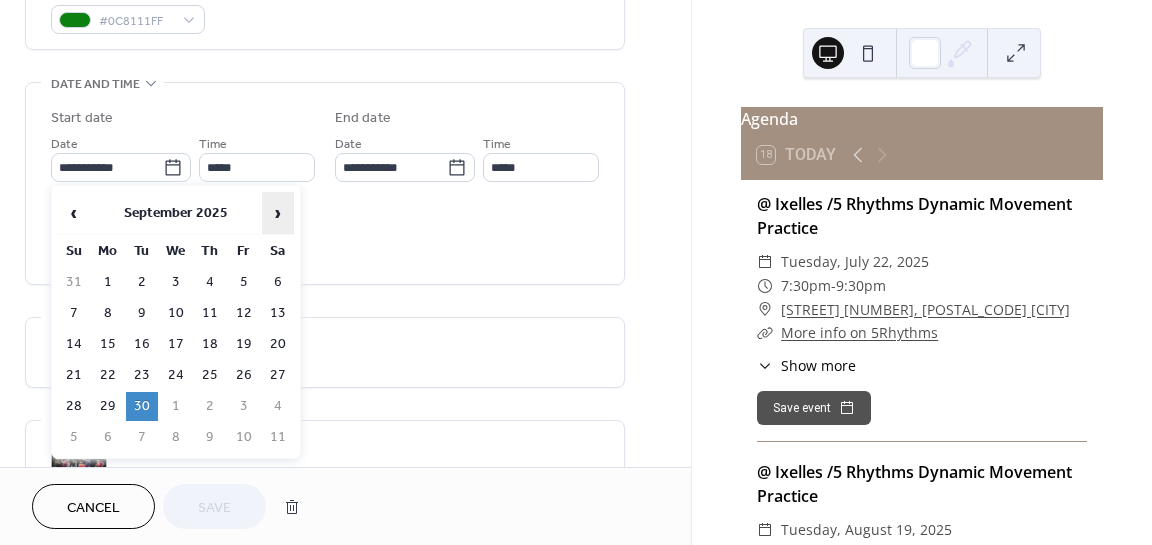 click on "›" at bounding box center [278, 213] 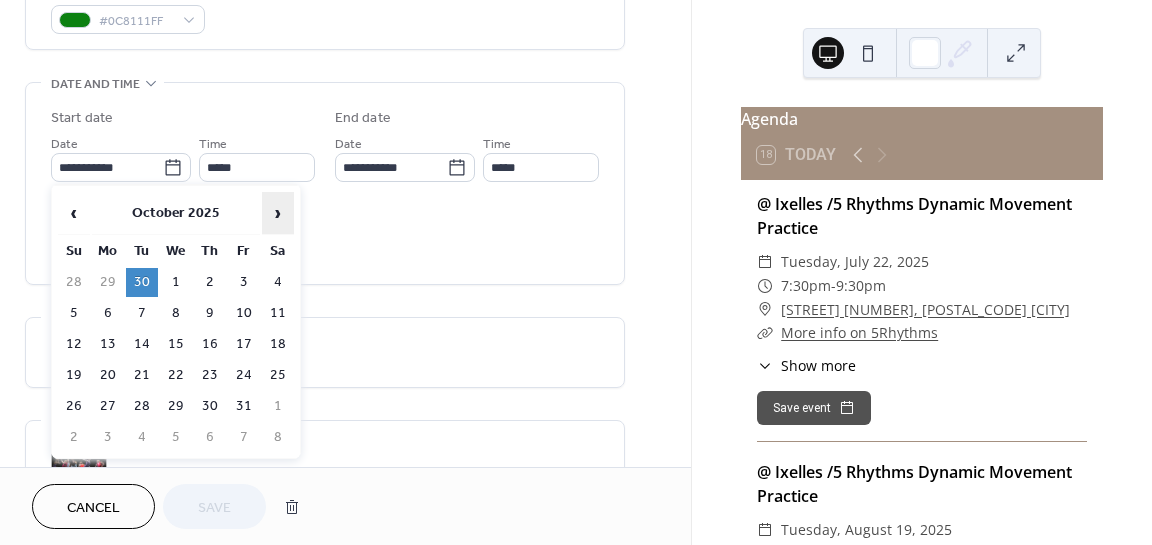 click on "›" at bounding box center [278, 213] 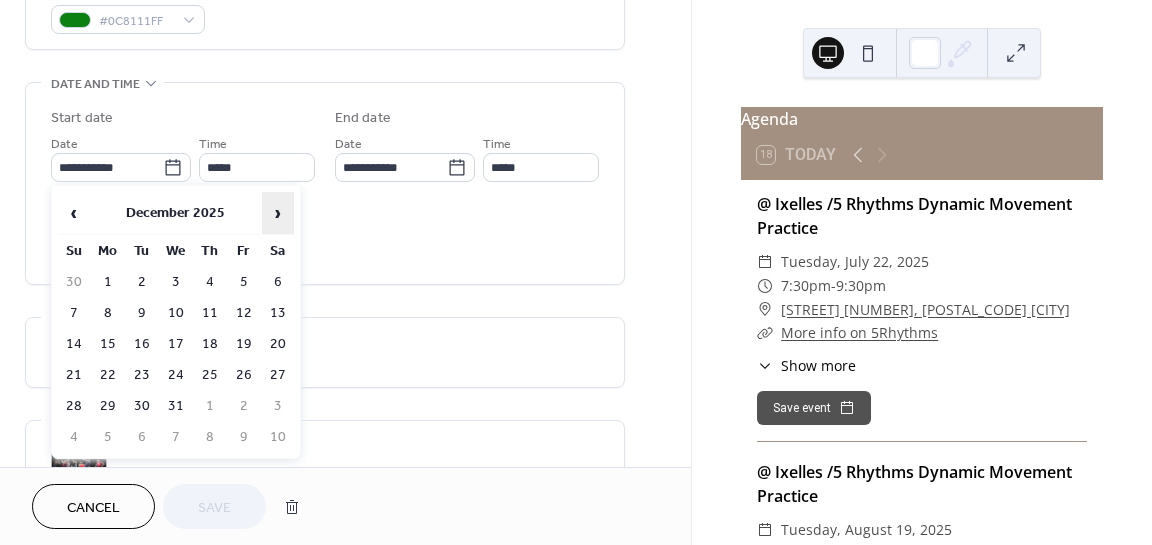click on "›" at bounding box center (278, 213) 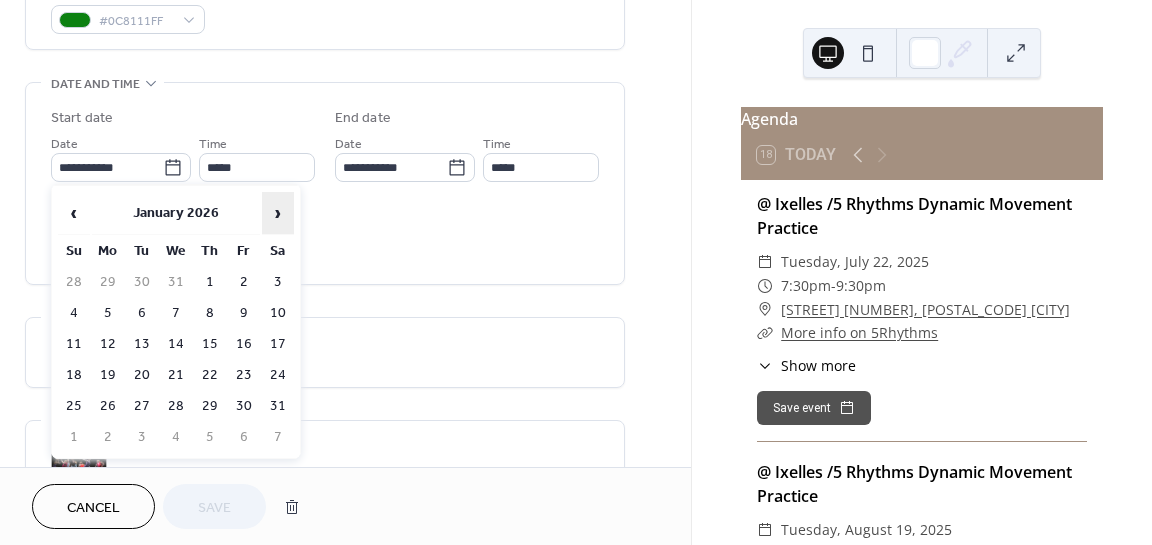 click on "›" at bounding box center [278, 213] 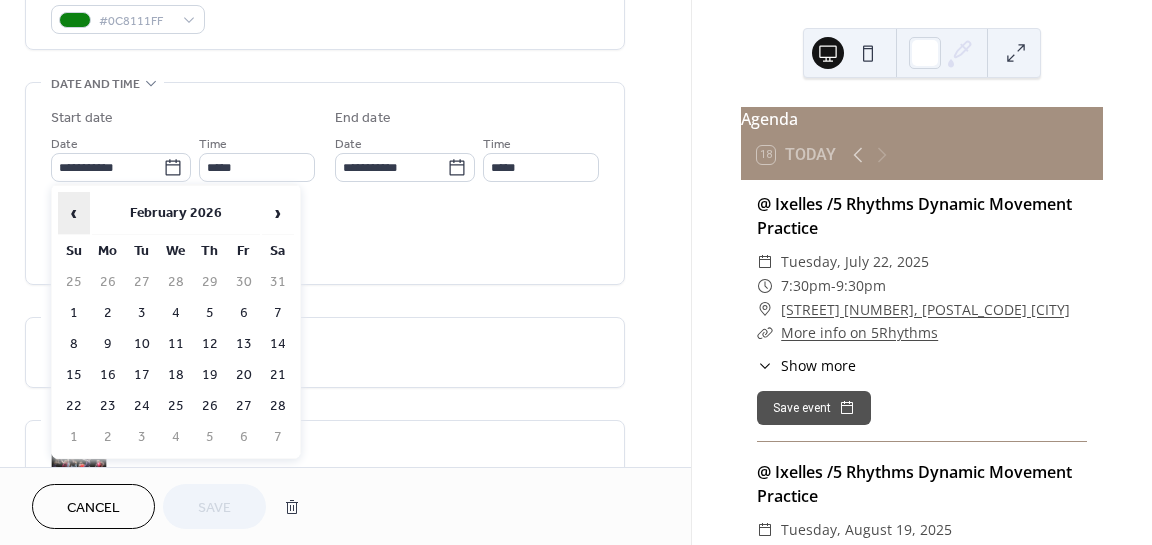 click on "‹" at bounding box center (74, 213) 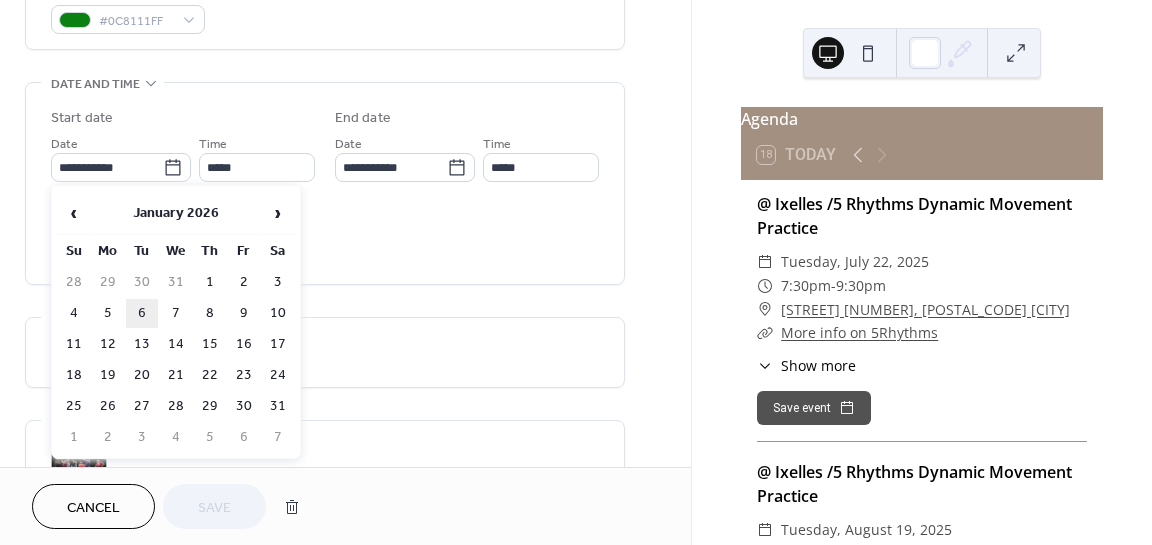 click on "6" at bounding box center (142, 313) 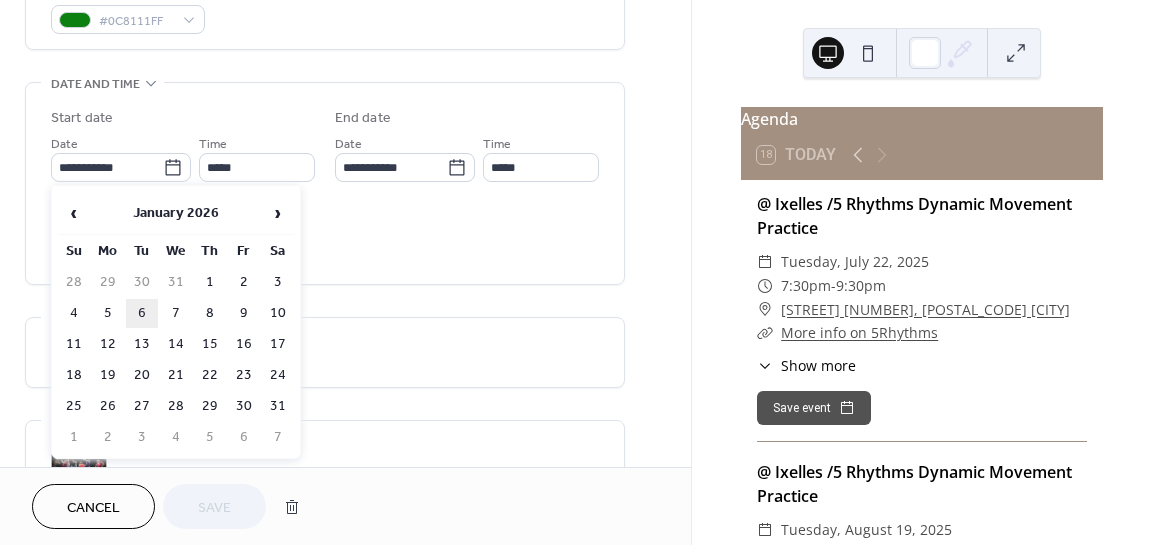 type on "**********" 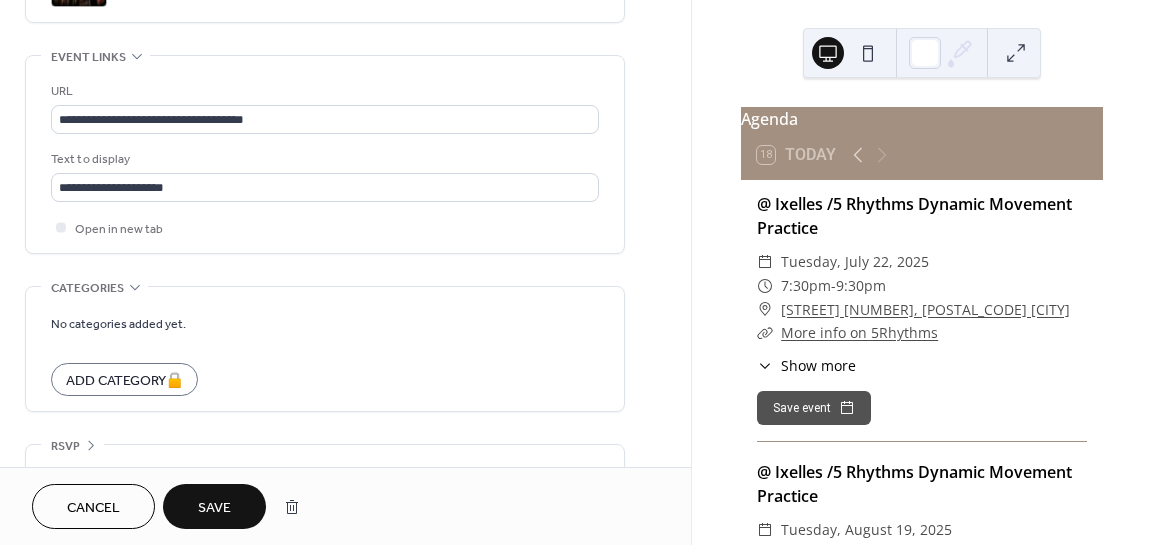 scroll, scrollTop: 1072, scrollLeft: 0, axis: vertical 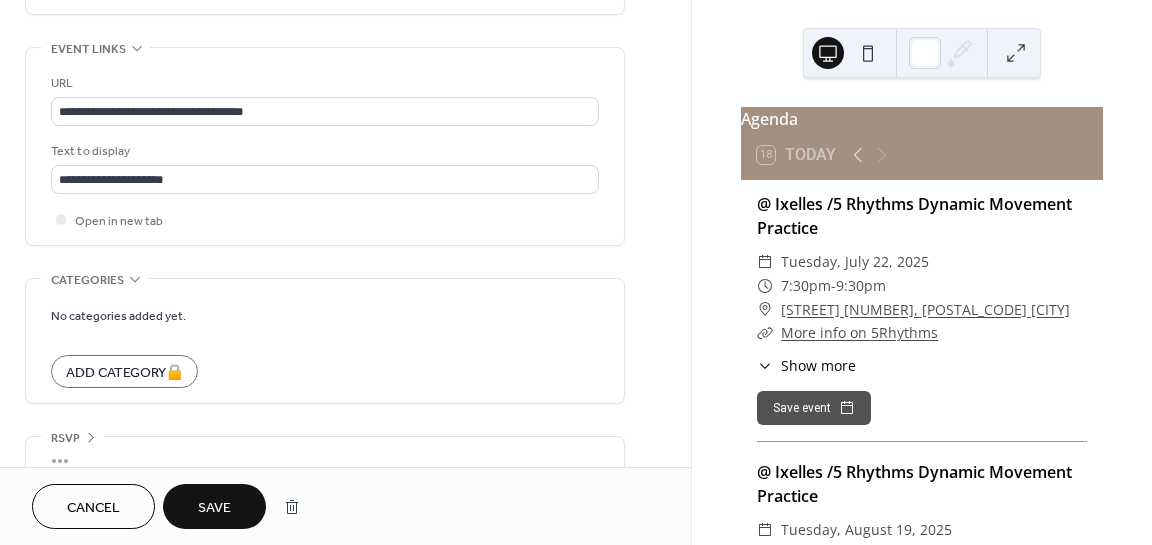 click on "Save" at bounding box center (214, 508) 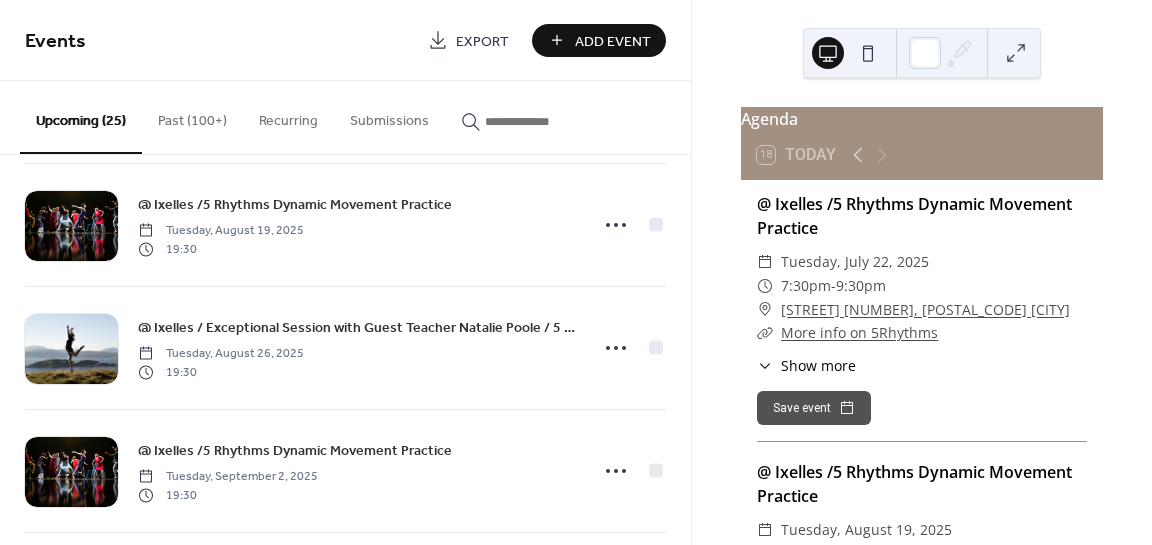 scroll, scrollTop: 0, scrollLeft: 0, axis: both 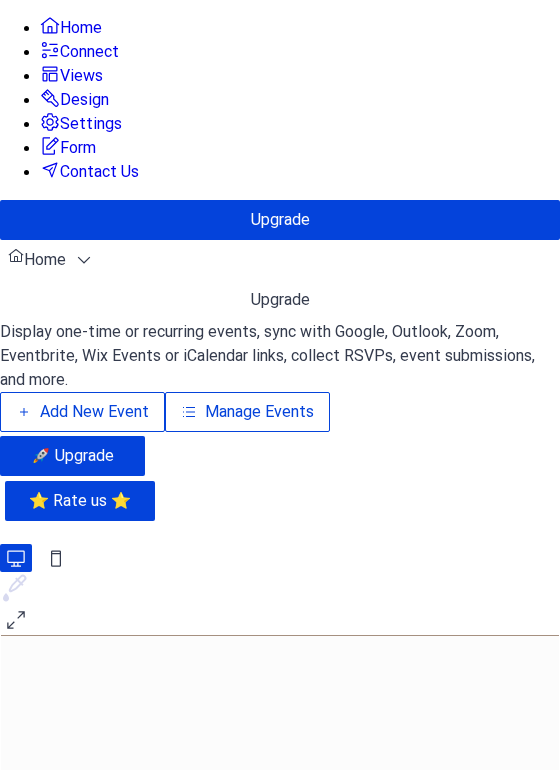click on "Manage Events" at bounding box center [259, 412] 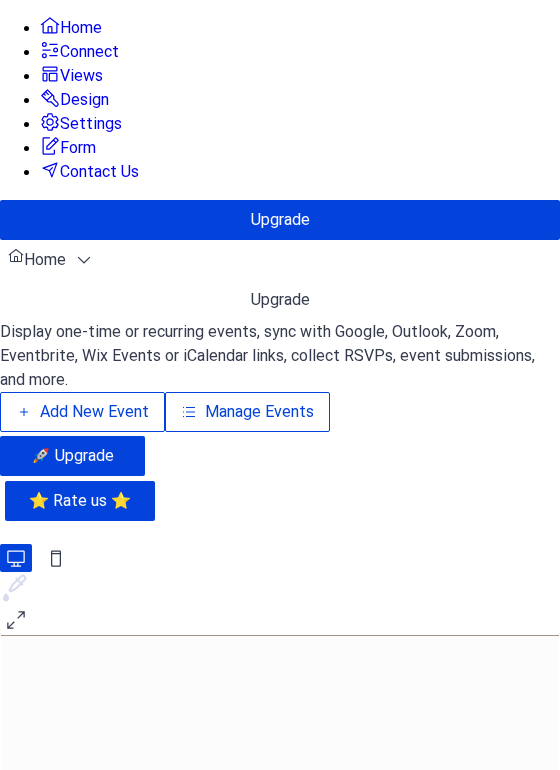 click on "Manage Events" at bounding box center (259, 412) 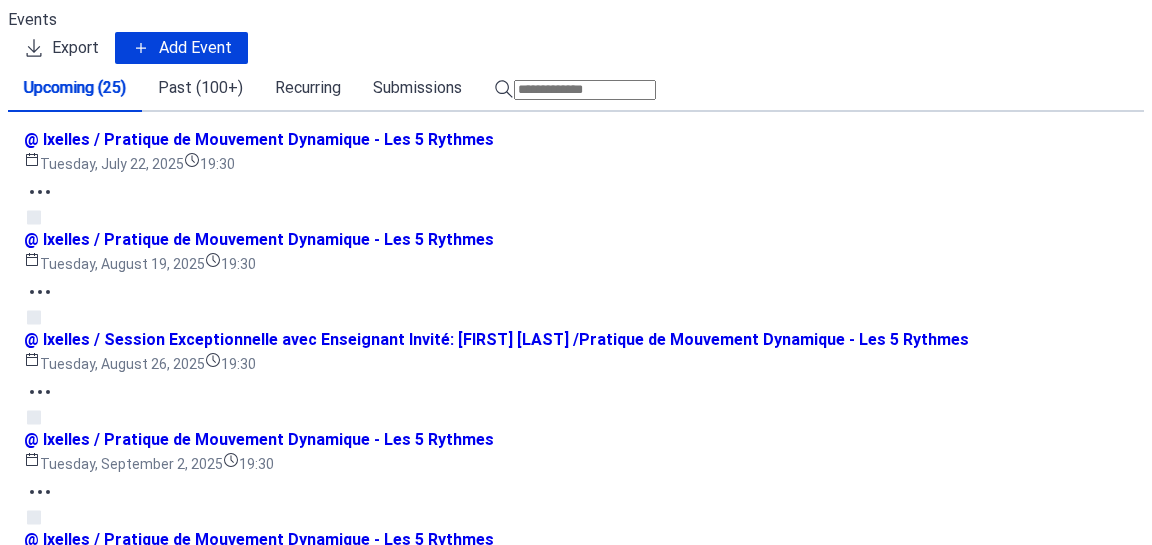 scroll, scrollTop: 0, scrollLeft: 0, axis: both 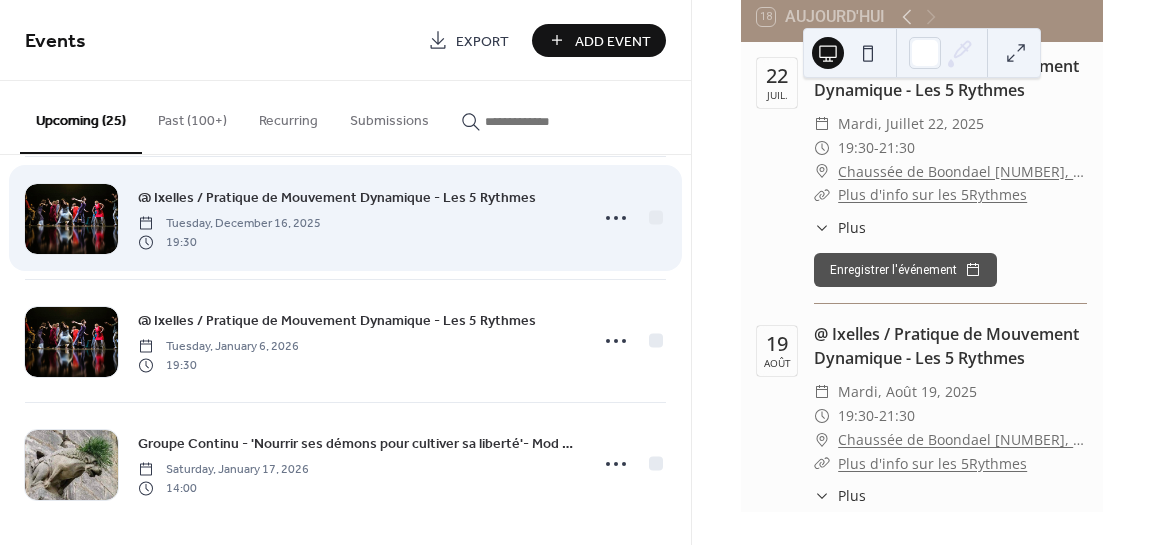 click on "@ Ixelles / Pratique de Mouvement Dynamique - Les 5 Rythmes Tuesday, December 16, 2025 19:30" at bounding box center [345, 218] 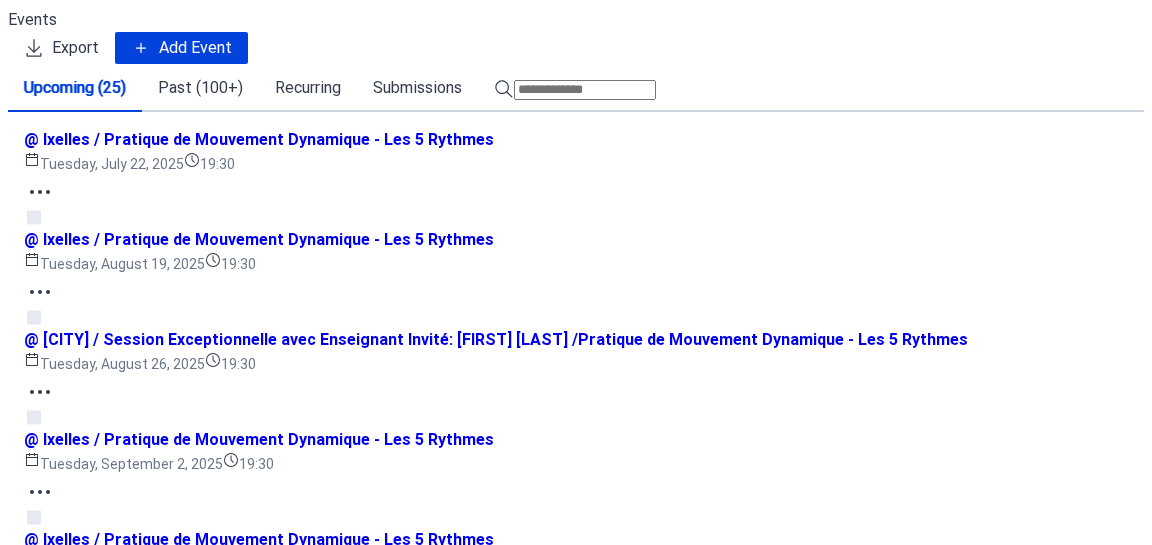 scroll, scrollTop: 0, scrollLeft: 0, axis: both 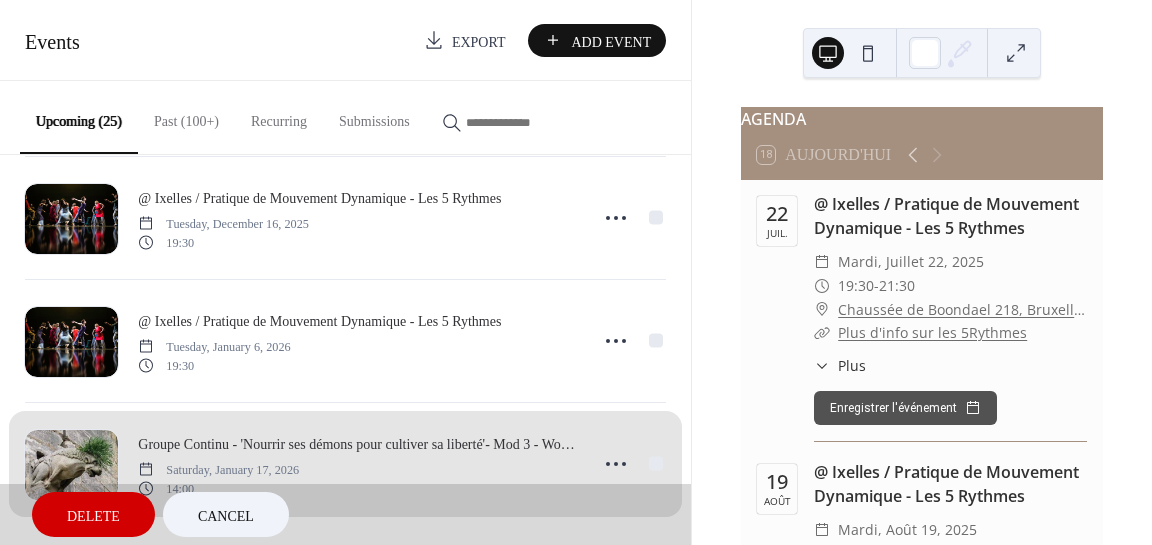 click on "Cancel" at bounding box center [226, 514] 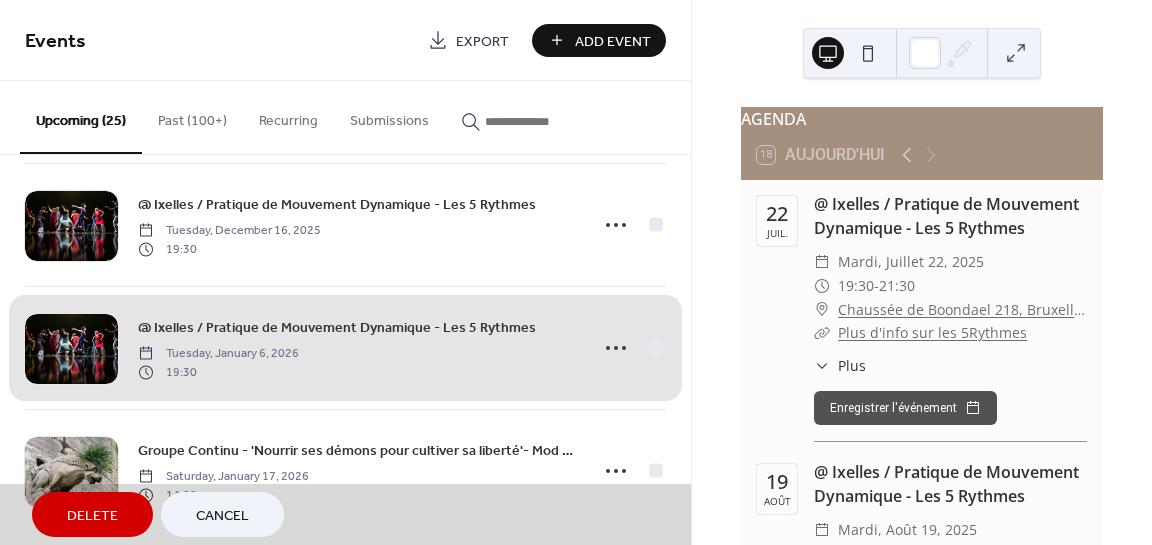 scroll, scrollTop: 2734, scrollLeft: 0, axis: vertical 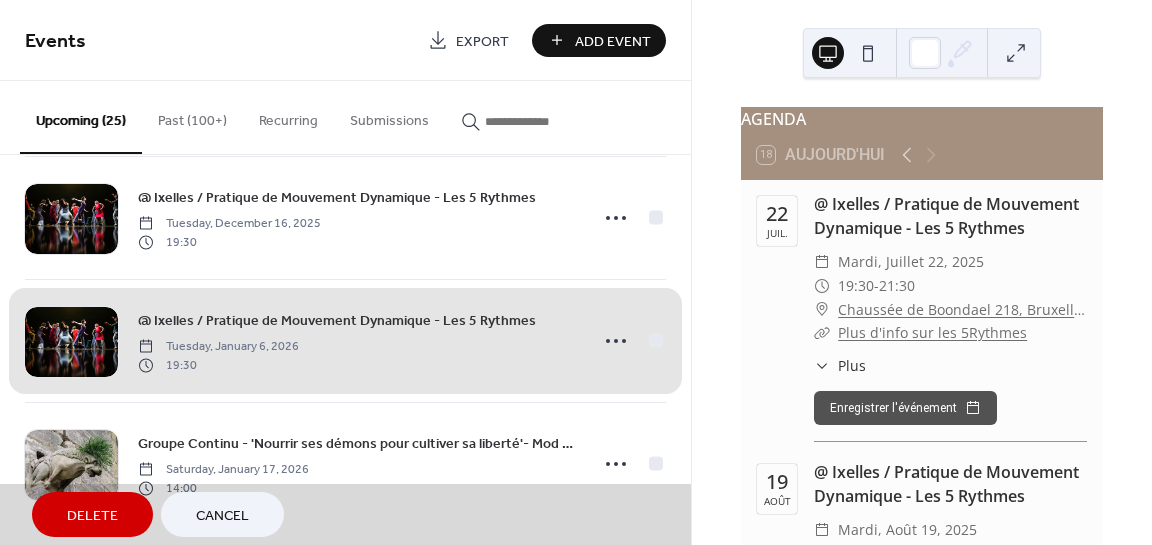click on "Past (100+)" at bounding box center (192, 116) 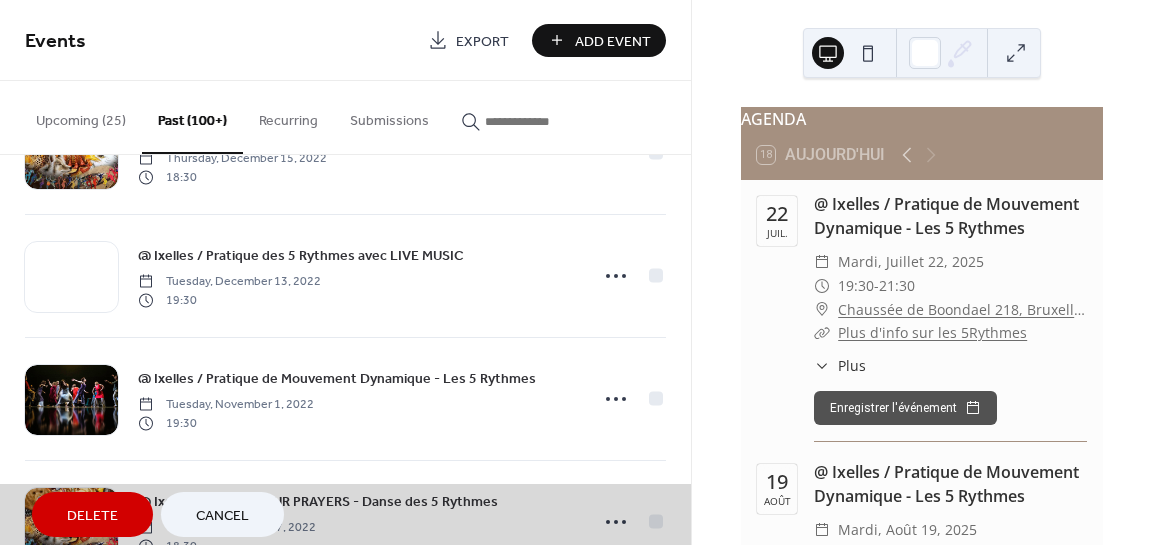 scroll, scrollTop: 26910, scrollLeft: 0, axis: vertical 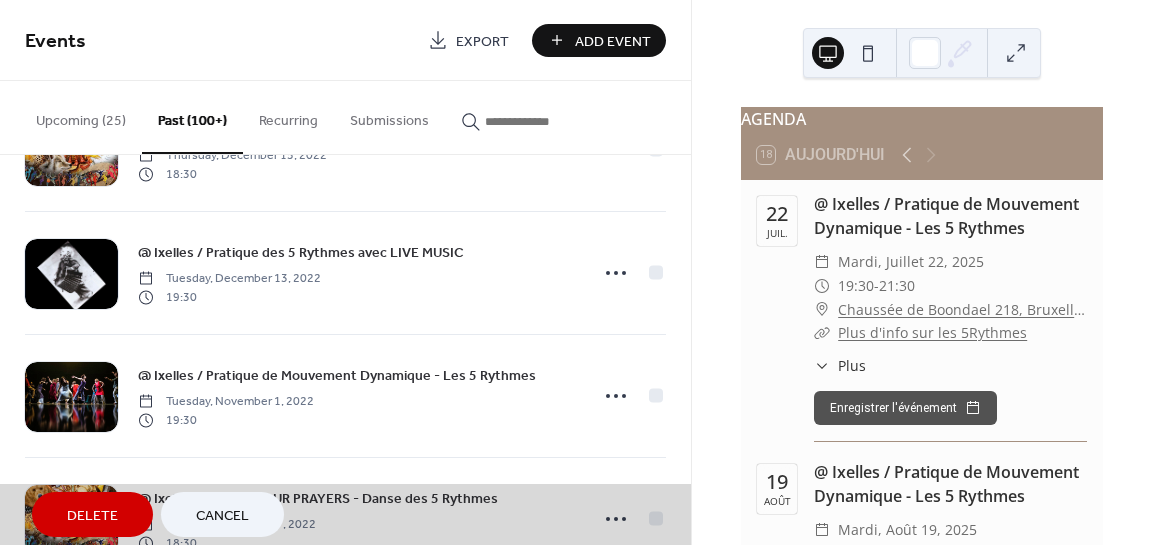 click on "Upcoming (25)" at bounding box center [81, 116] 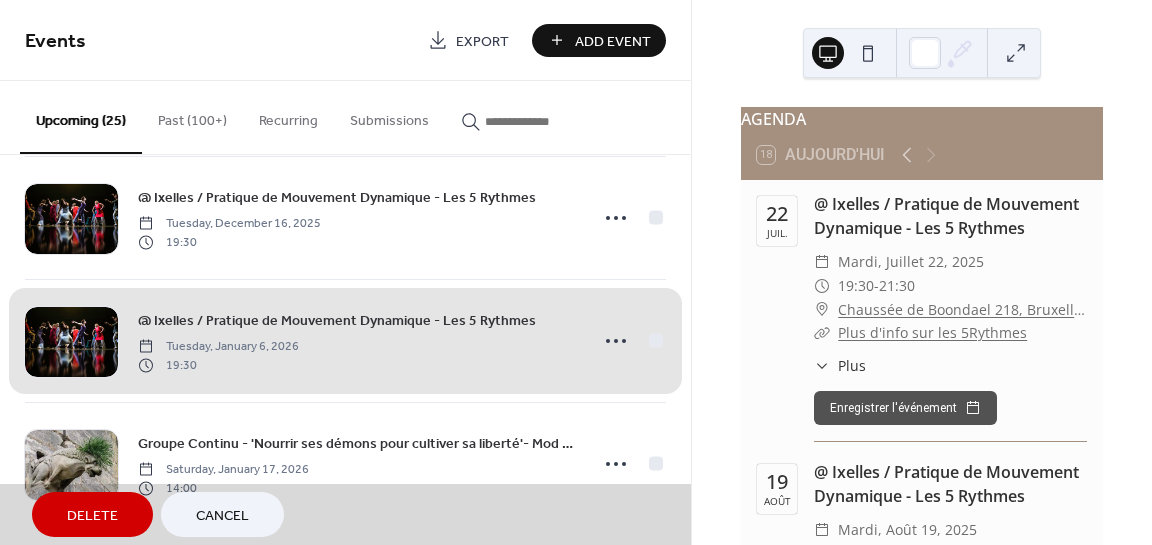 click on "Cancel" at bounding box center [222, 516] 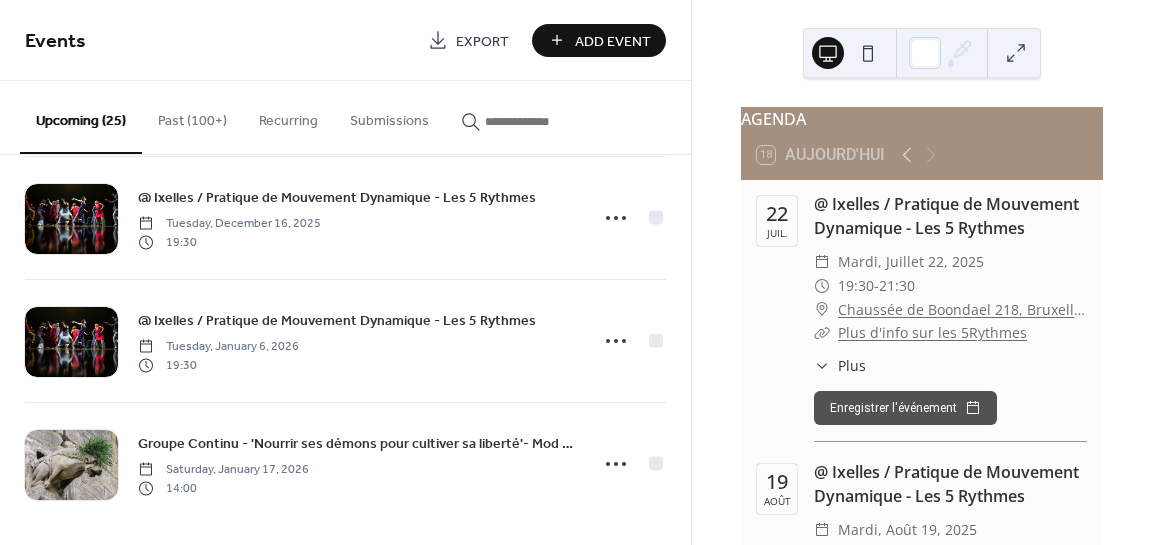 drag, startPoint x: 684, startPoint y: 501, endPoint x: 689, endPoint y: 398, distance: 103.121284 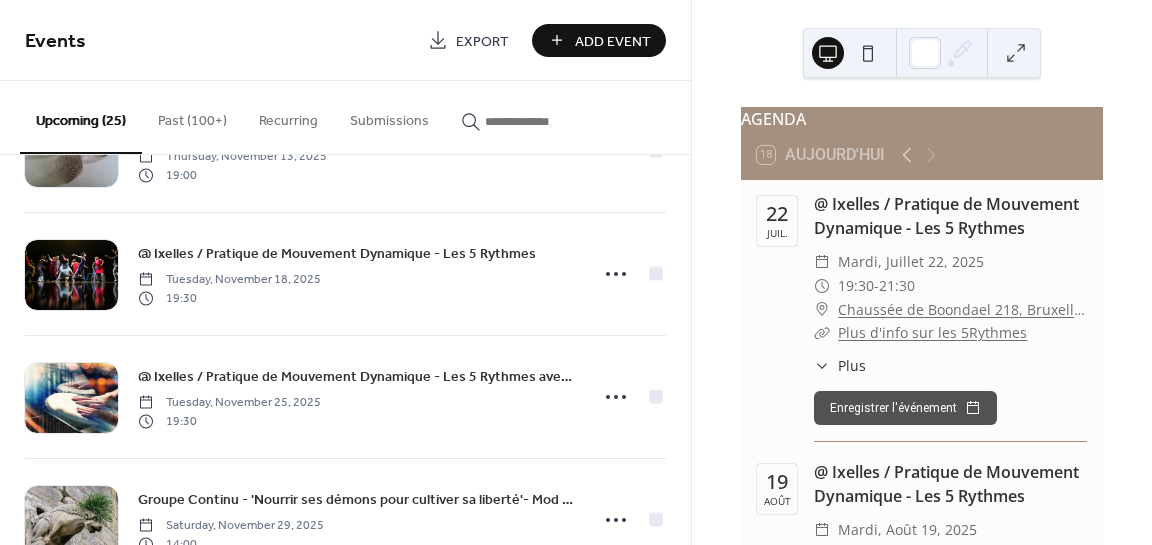 scroll, scrollTop: 2051, scrollLeft: 0, axis: vertical 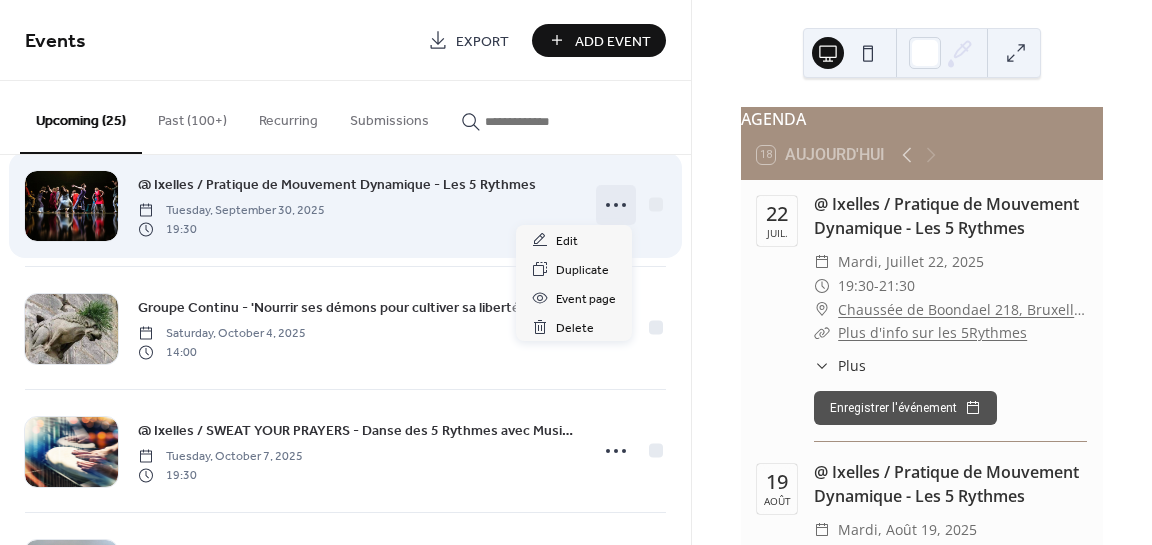 click 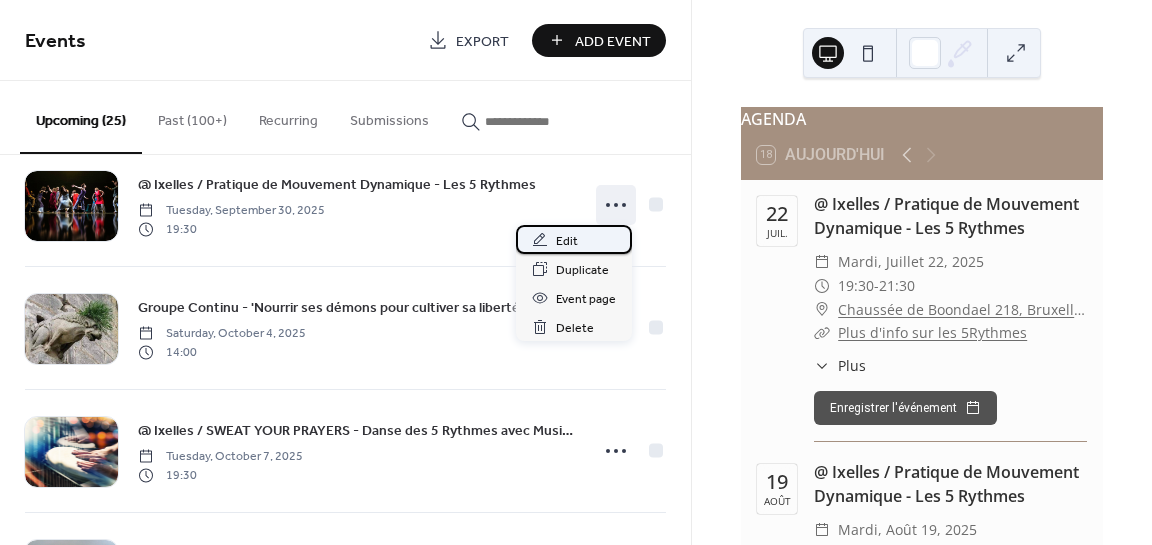 click 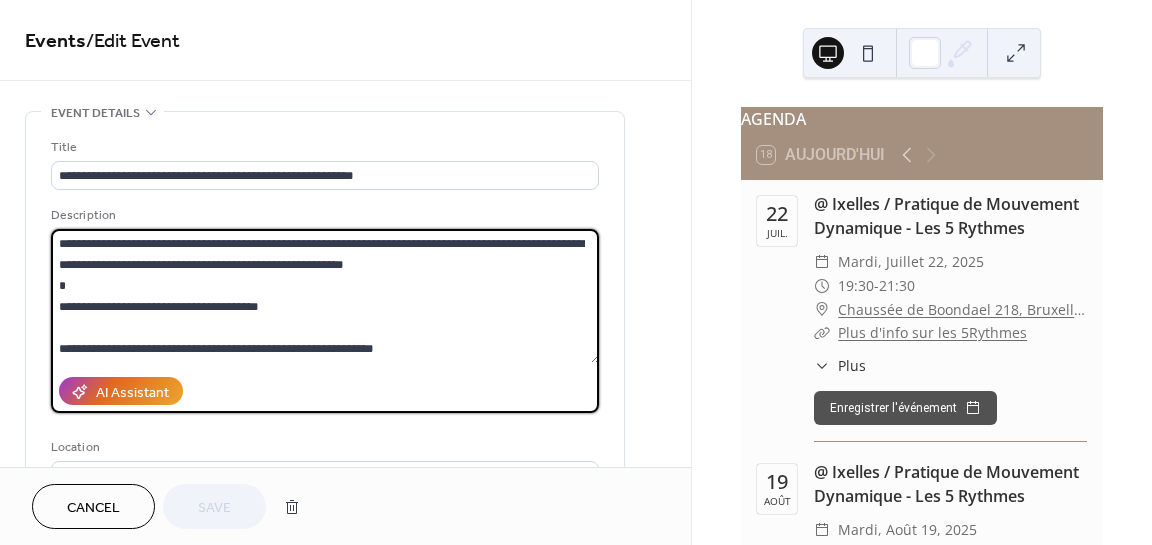 click on "**********" at bounding box center (325, 296) 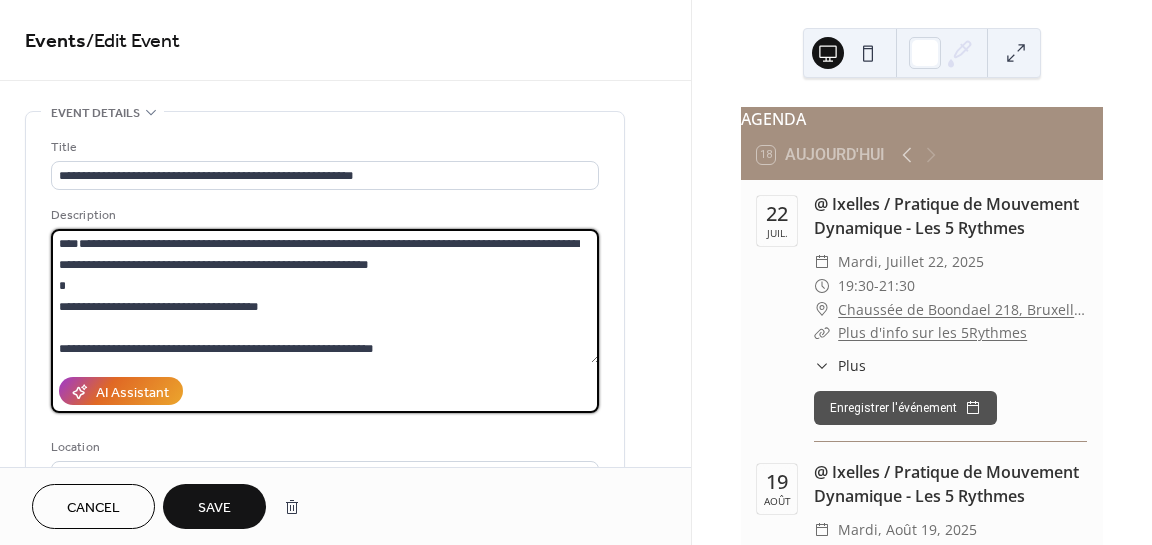 paste on "**********" 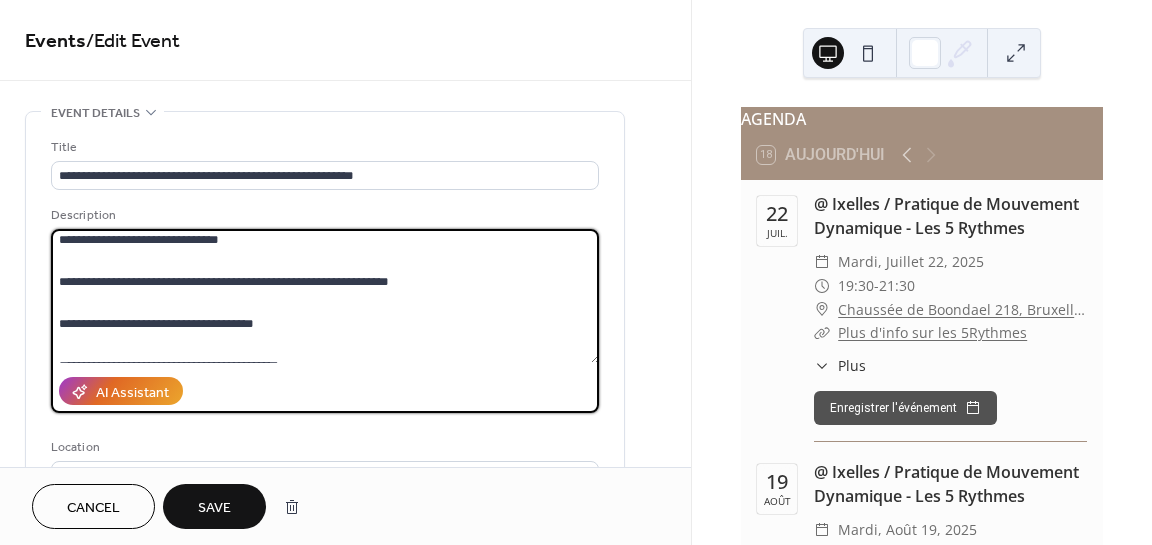 scroll, scrollTop: 141, scrollLeft: 0, axis: vertical 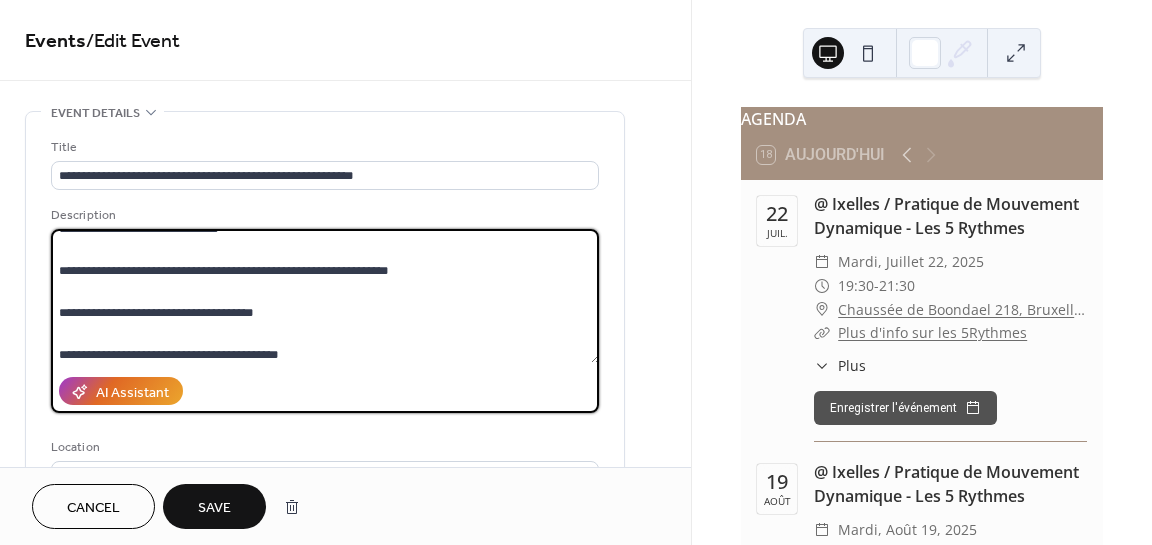 type on "**********" 